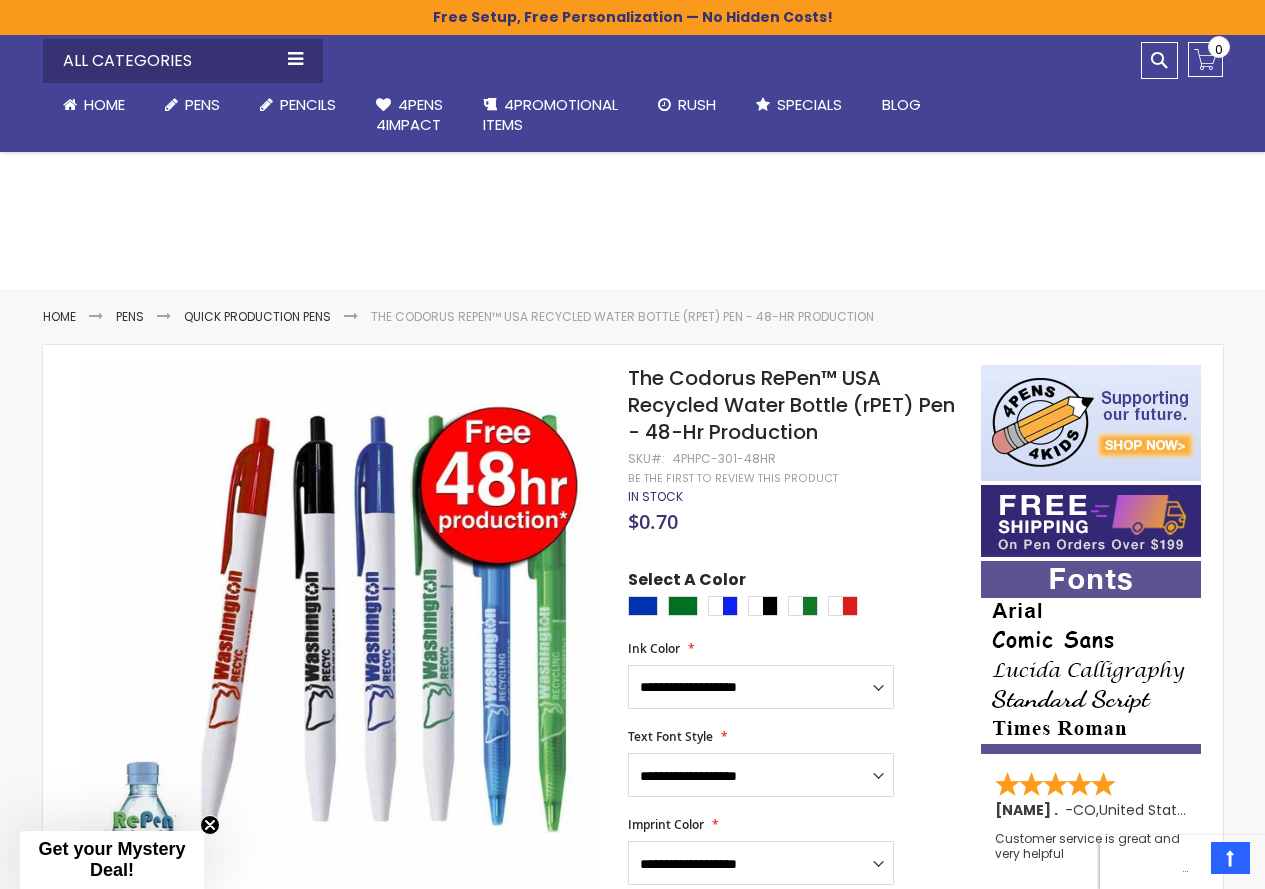 scroll, scrollTop: 499, scrollLeft: 0, axis: vertical 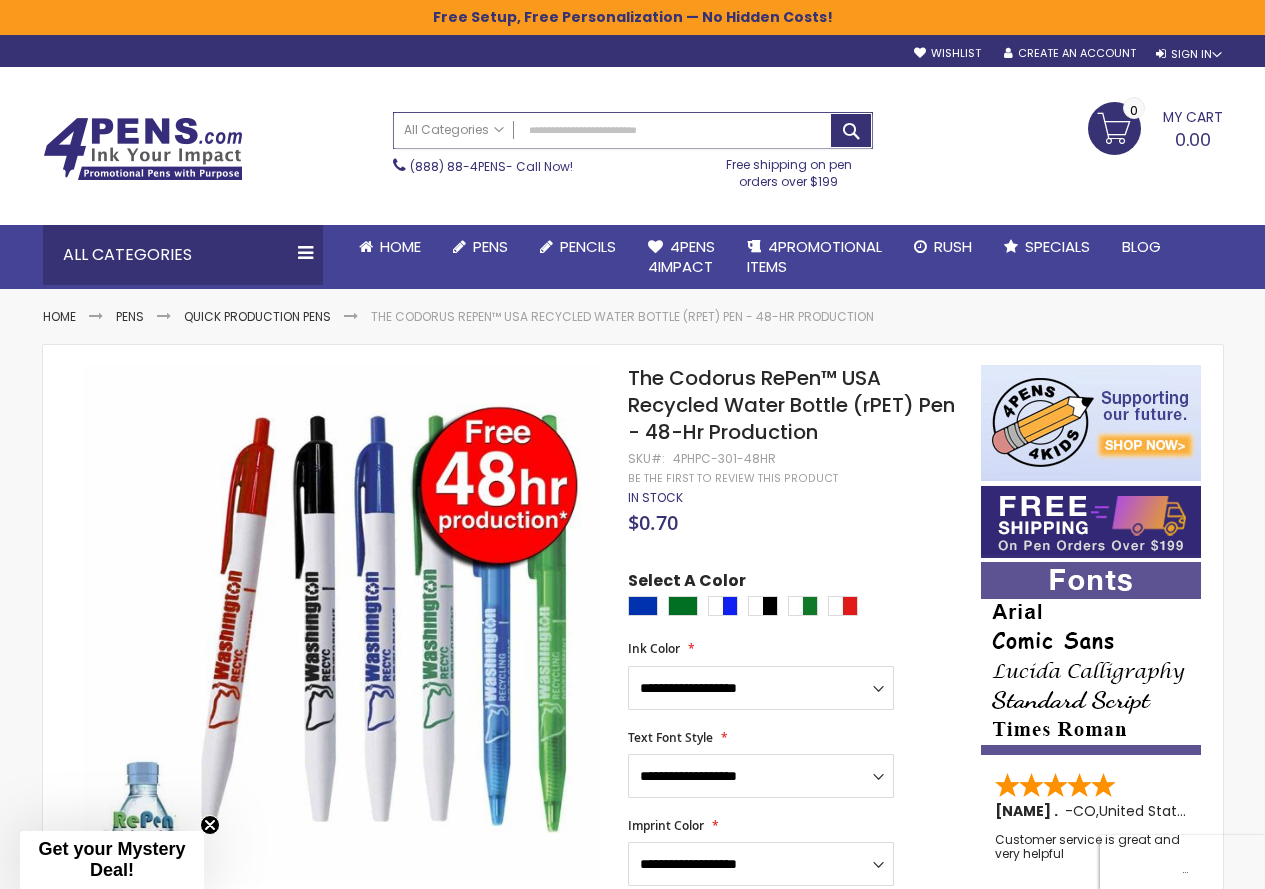 click on "Search" at bounding box center [633, 130] 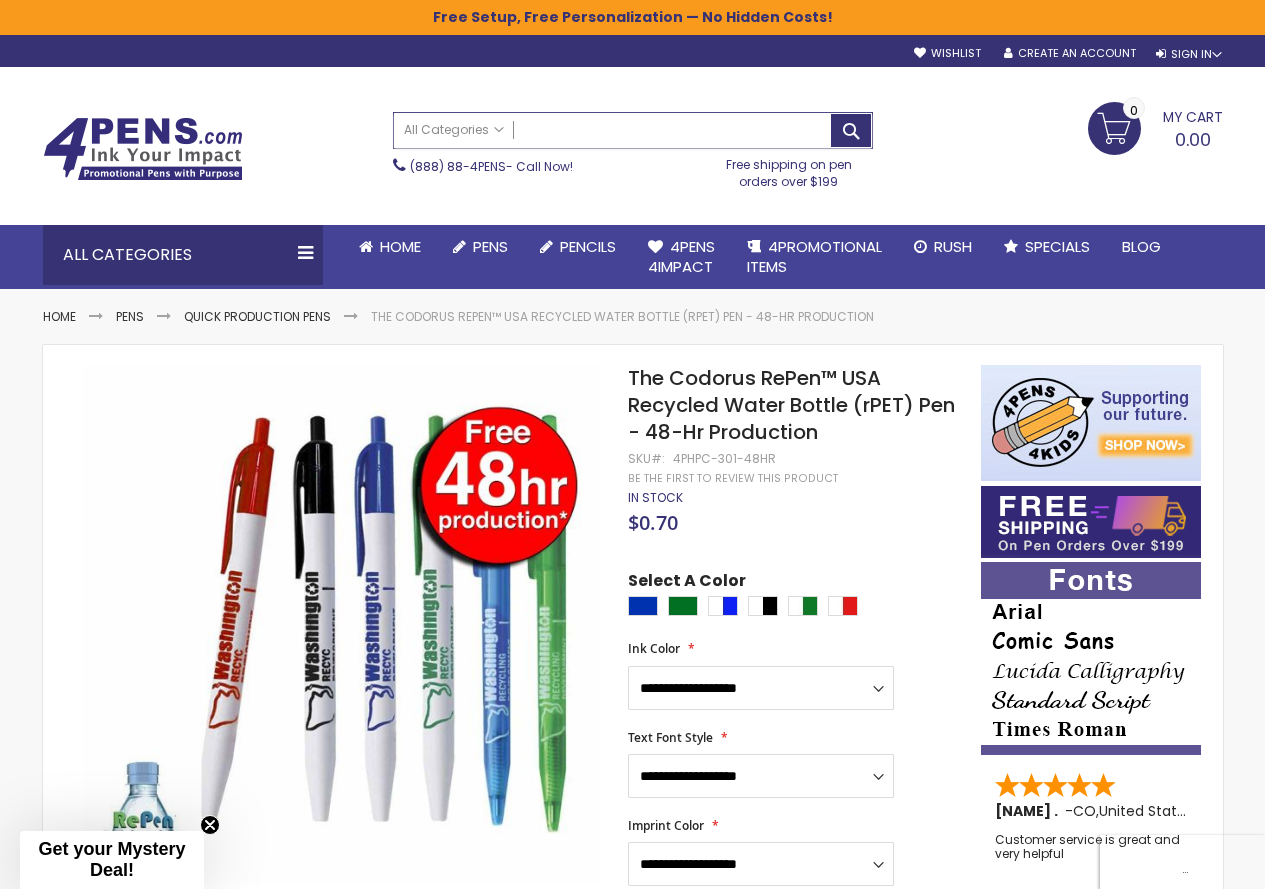 paste on "**********" 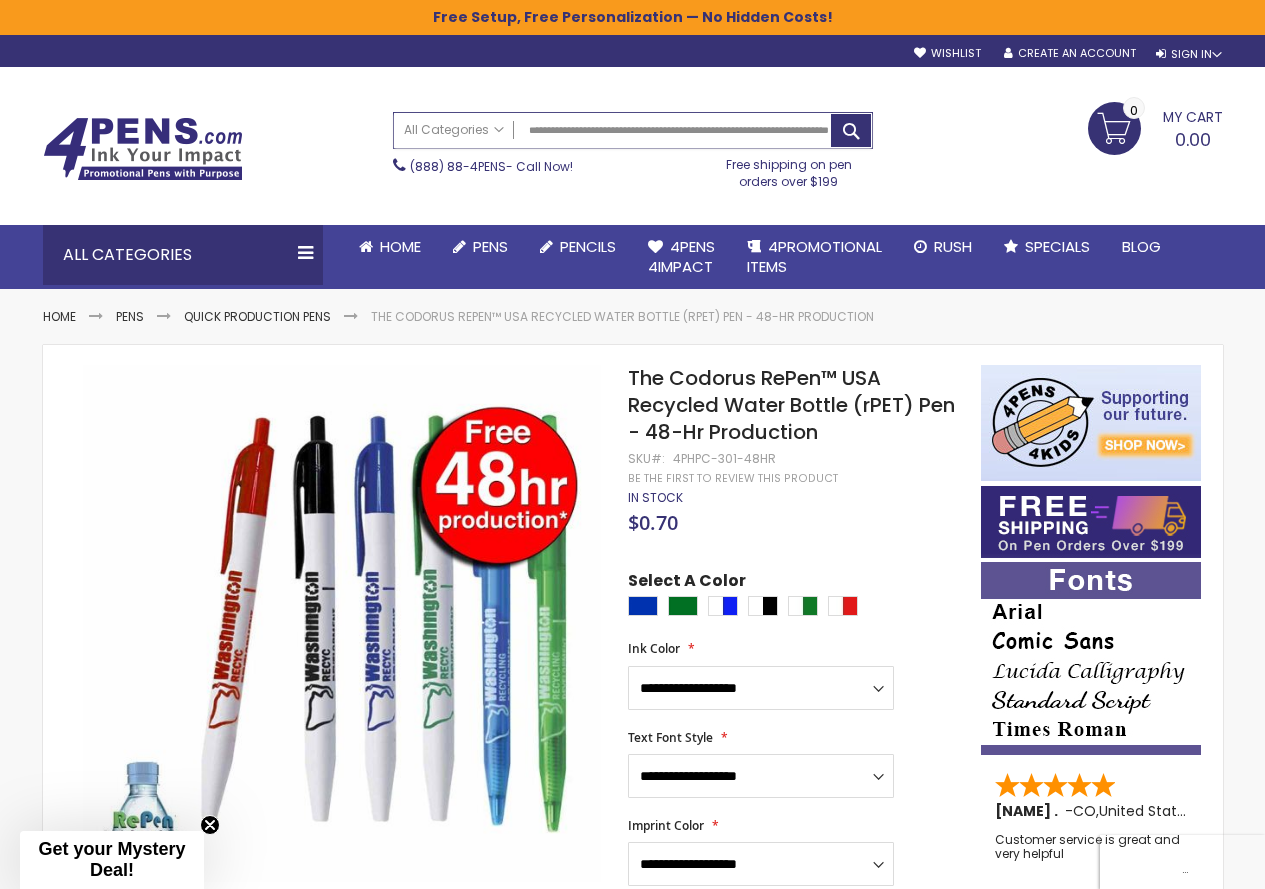 scroll, scrollTop: 0, scrollLeft: 95, axis: horizontal 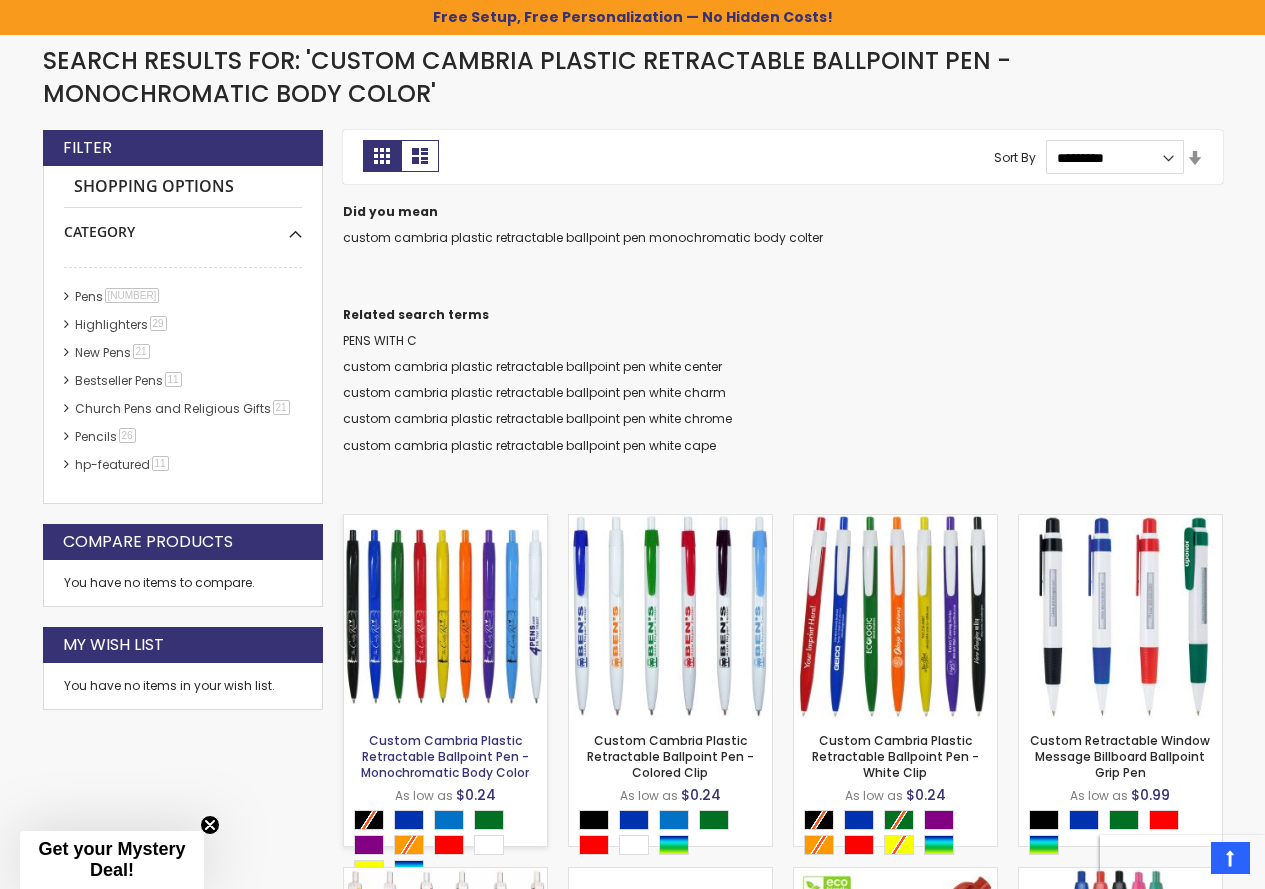 click on "Custom Cambria Plastic Retractable Ballpoint Pen - Monochromatic Body Color" at bounding box center [445, 756] 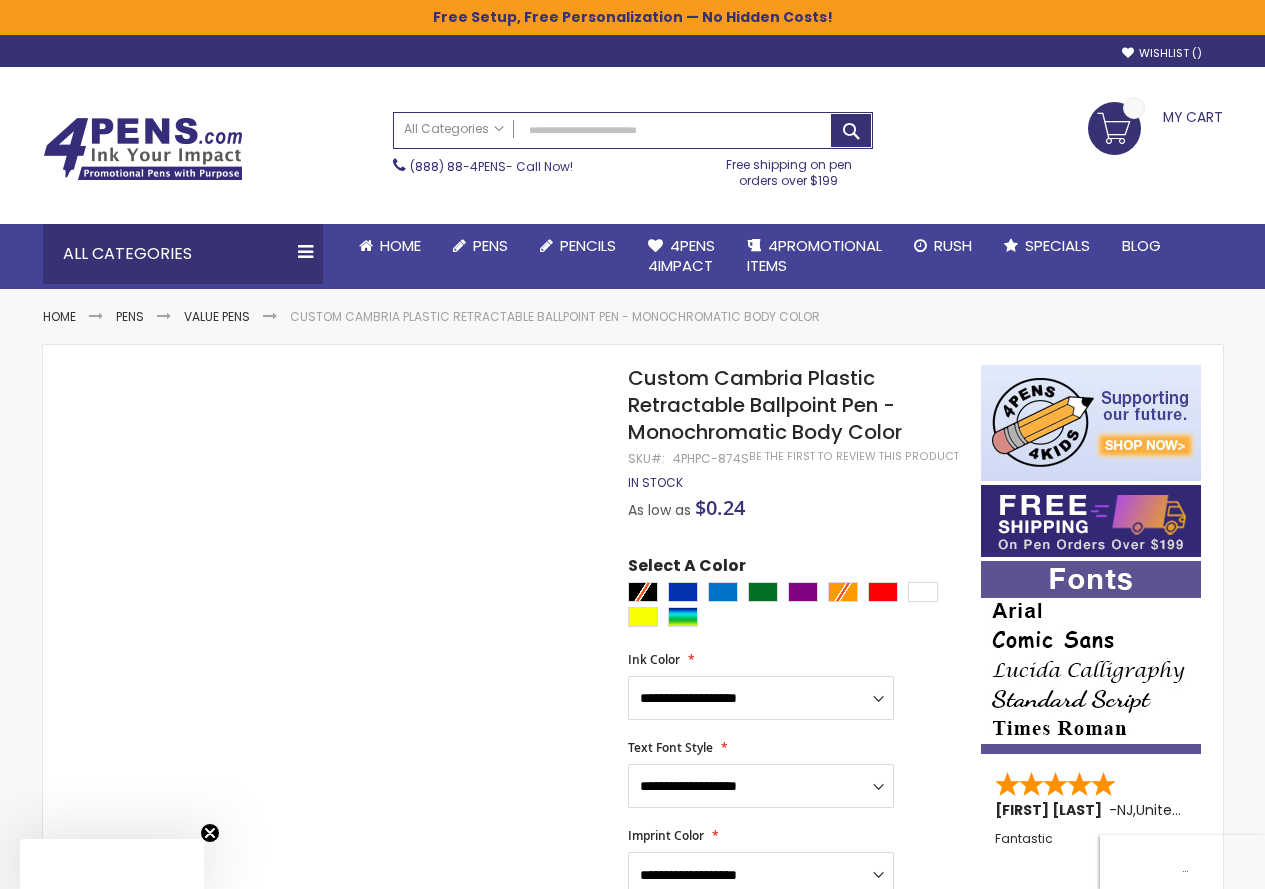 scroll, scrollTop: 0, scrollLeft: 0, axis: both 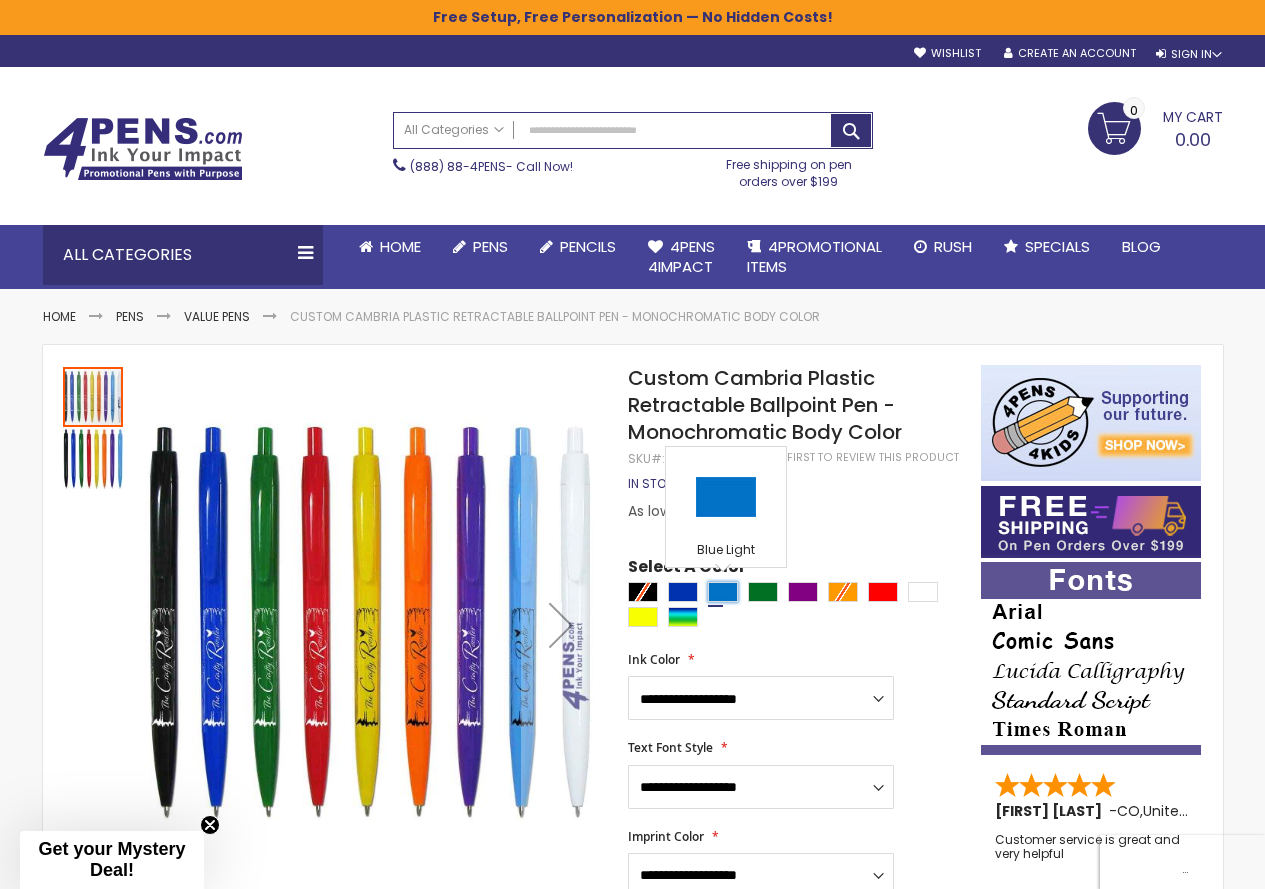 click at bounding box center (723, 592) 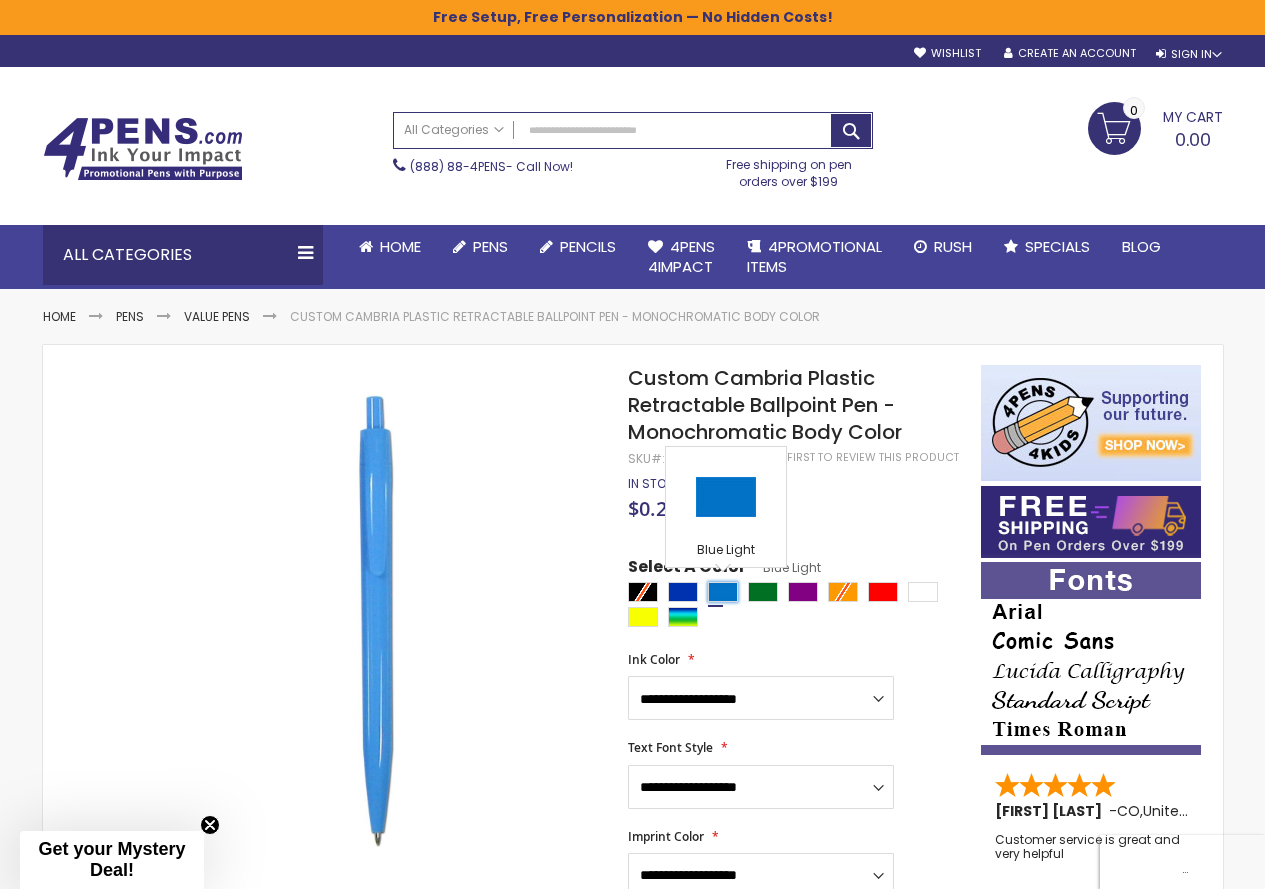 click at bounding box center [723, 592] 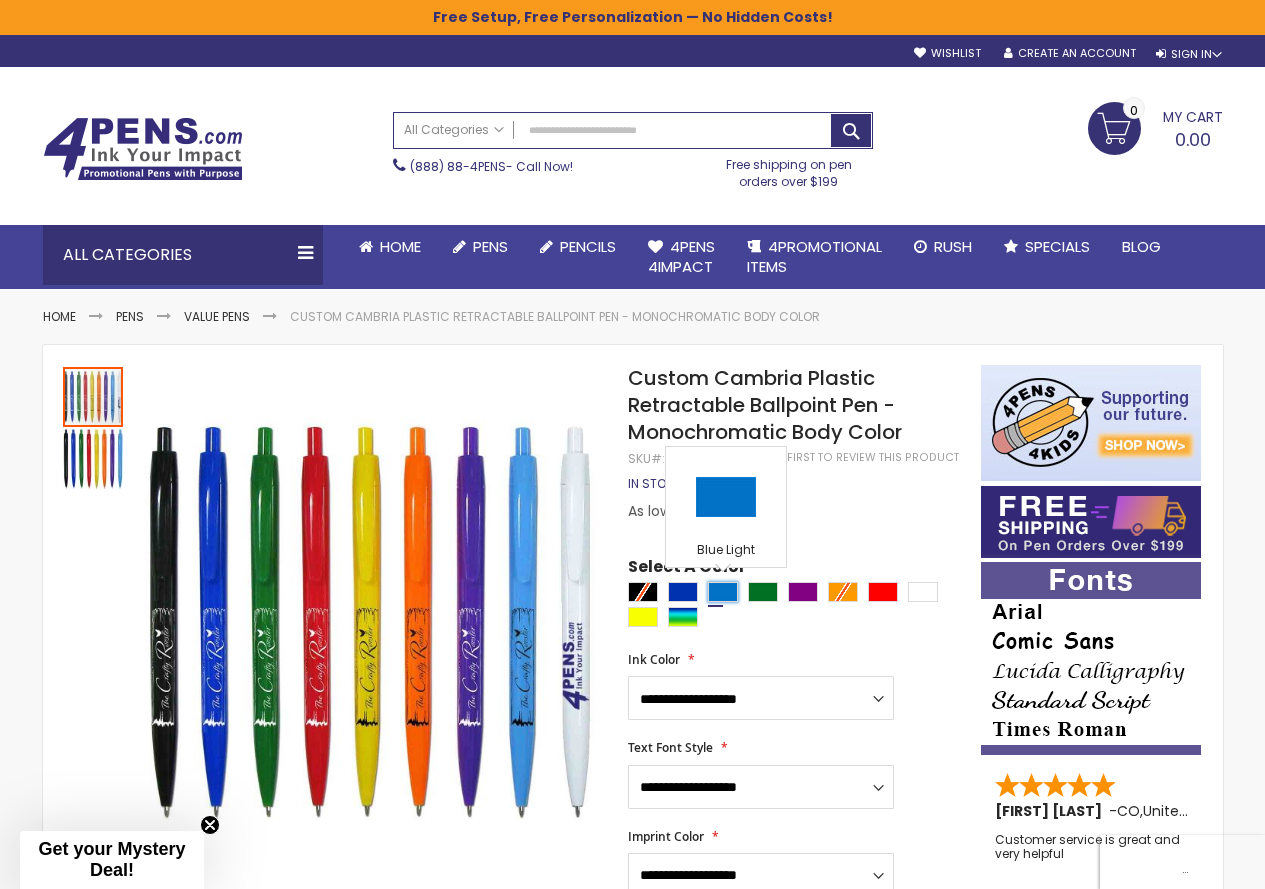 click at bounding box center [723, 592] 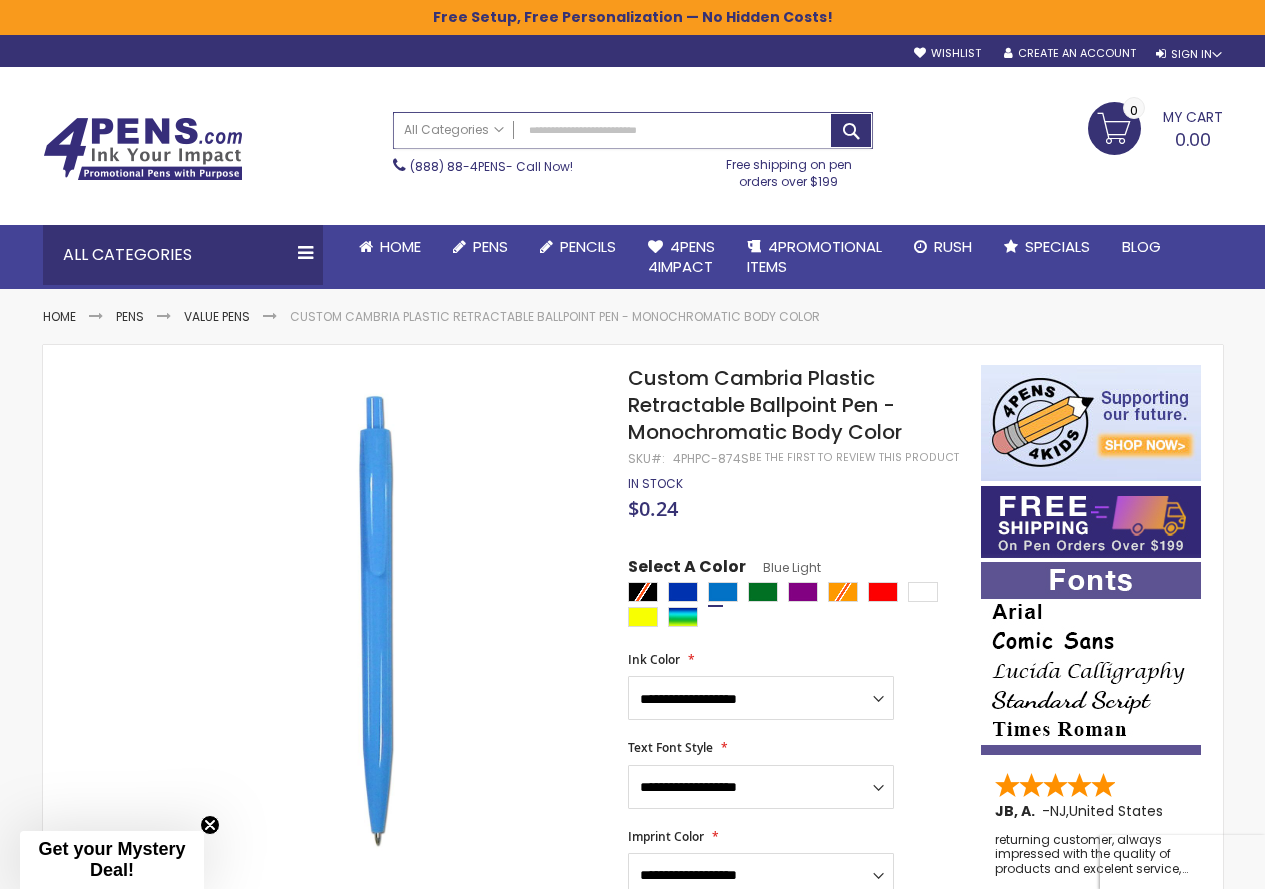 click on "Search" at bounding box center [633, 130] 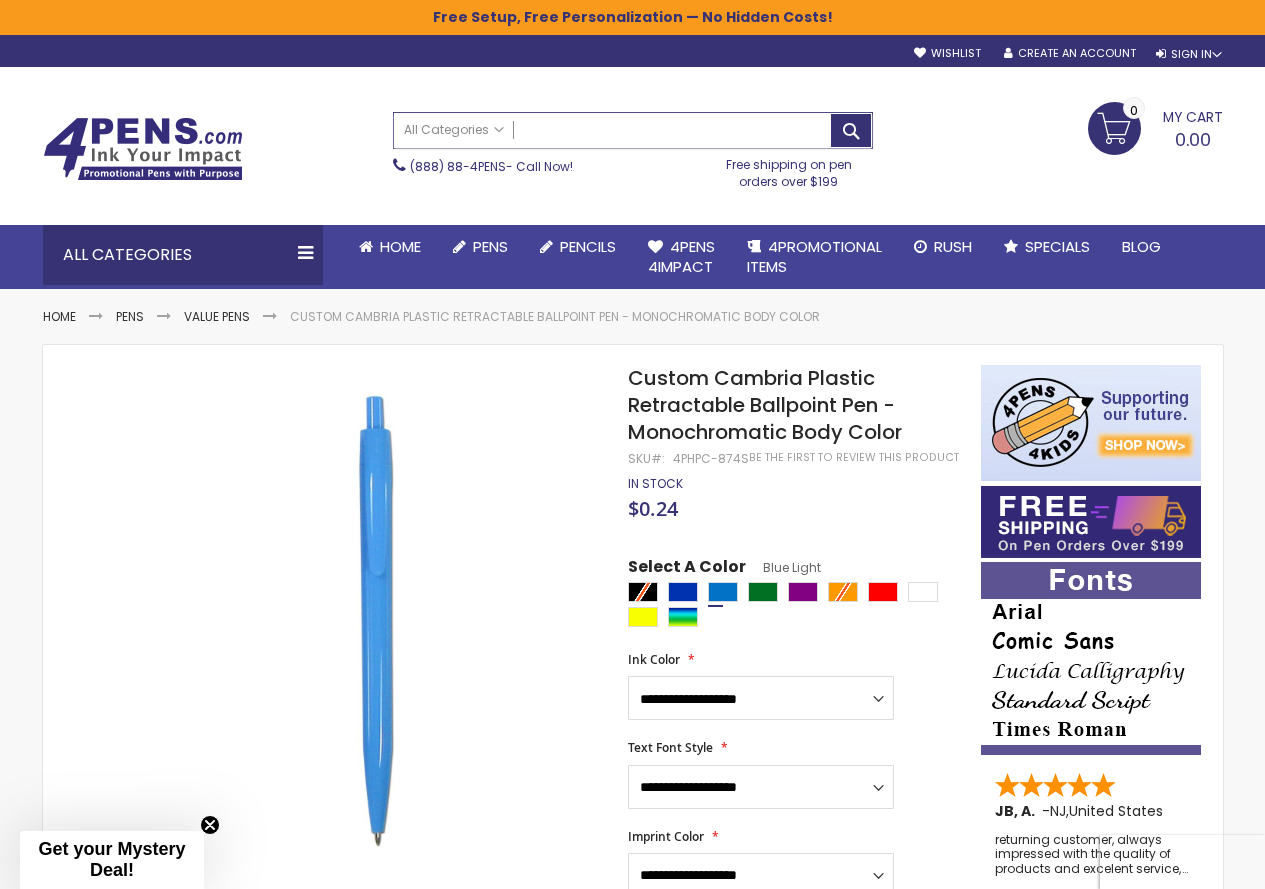 paste on "*********" 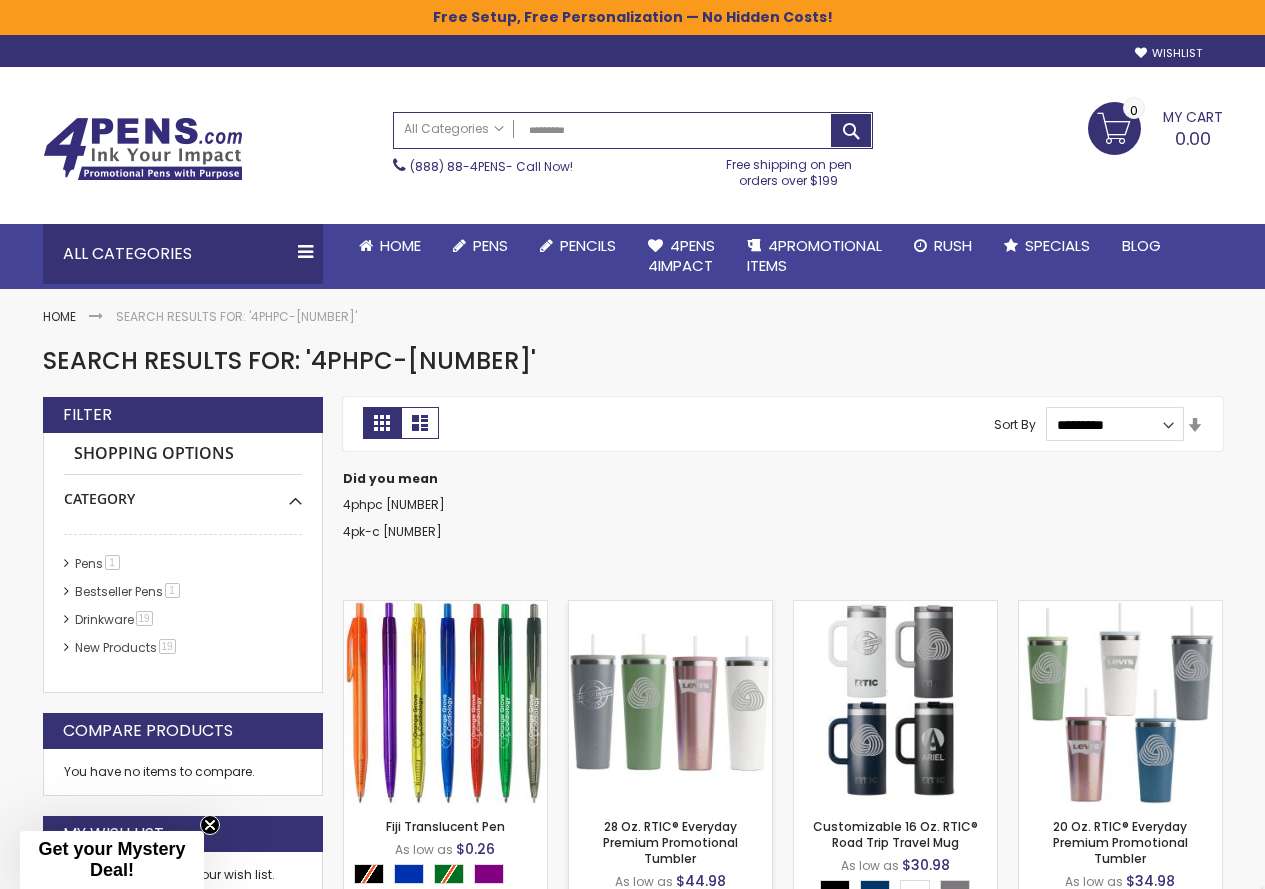 scroll, scrollTop: 0, scrollLeft: 0, axis: both 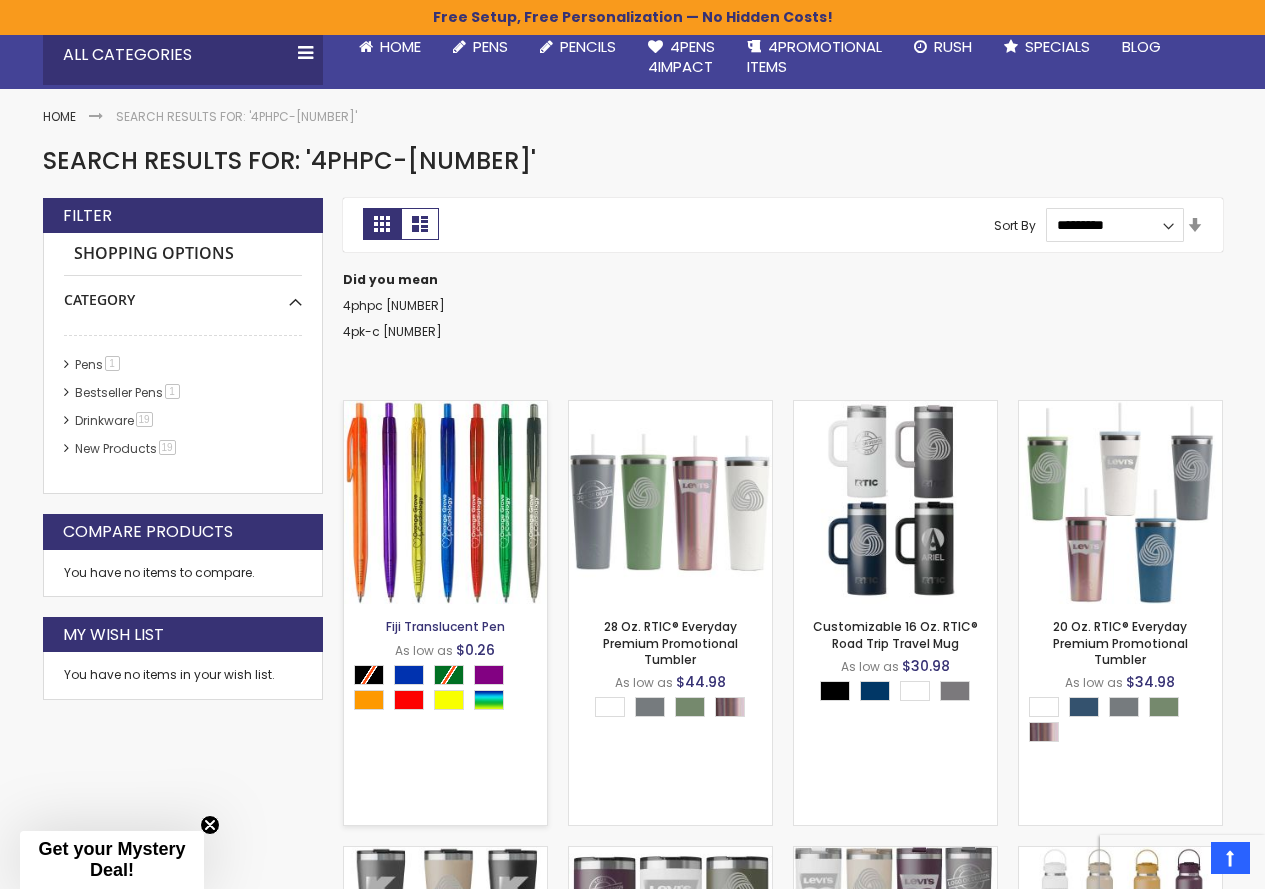 click on "Fiji Translucent Pen" at bounding box center [445, 626] 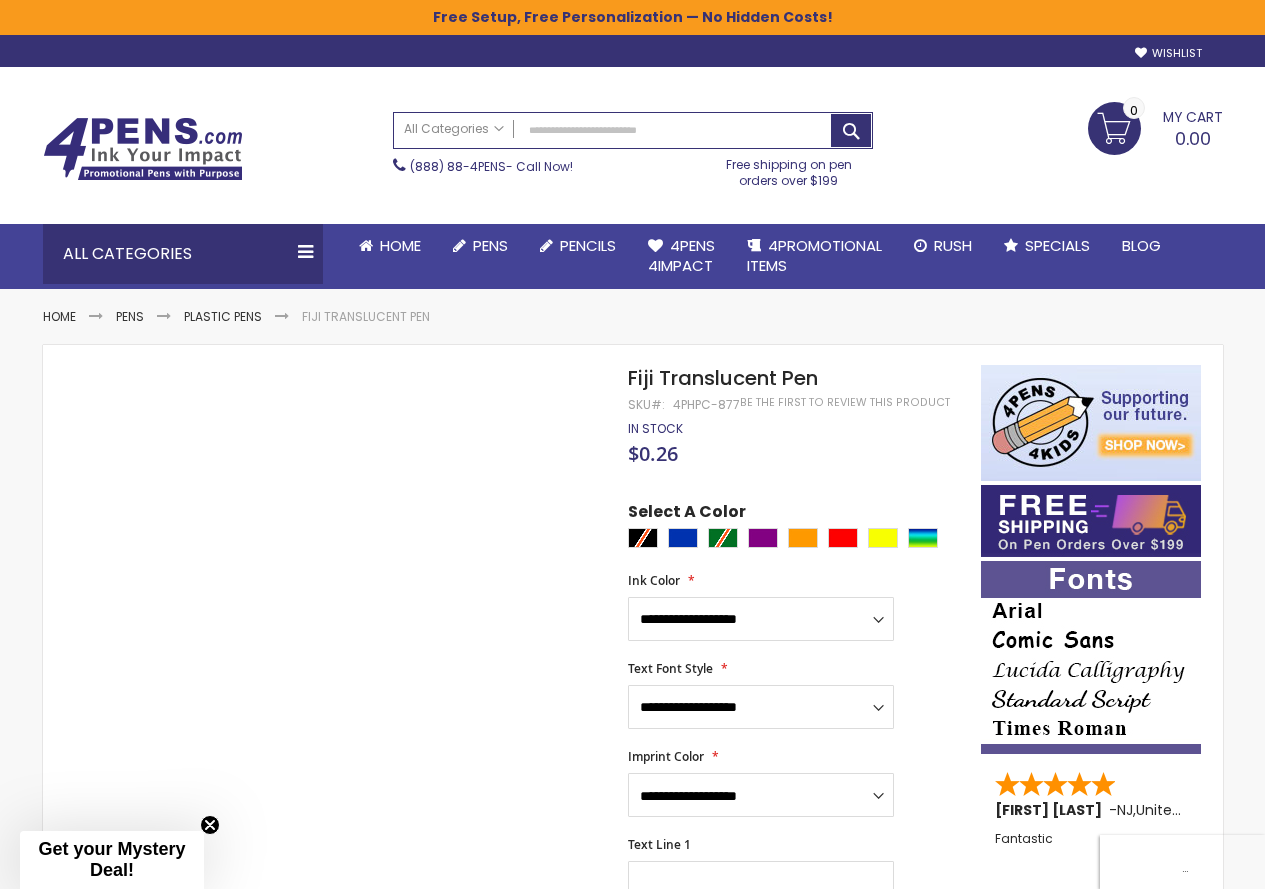 scroll, scrollTop: 0, scrollLeft: 0, axis: both 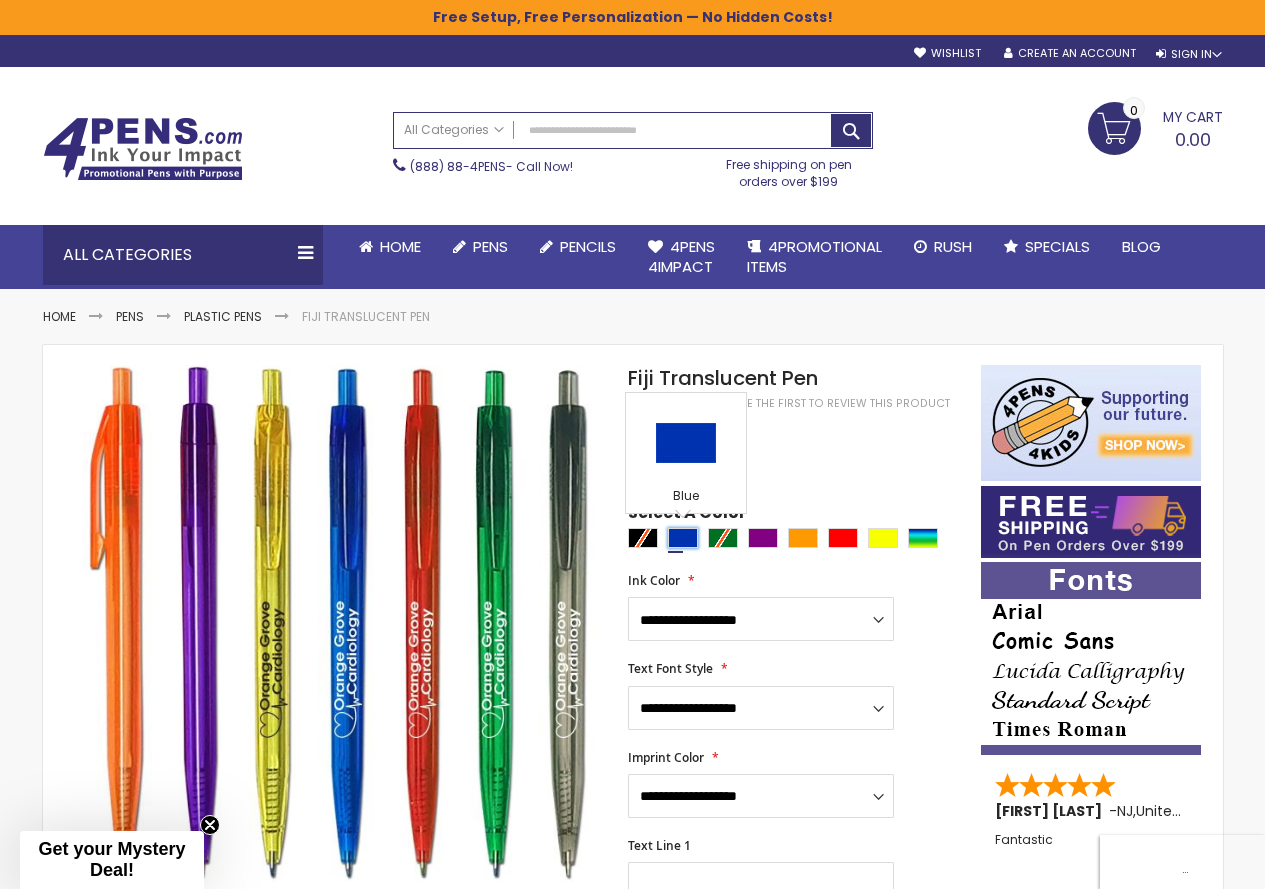 click at bounding box center (683, 538) 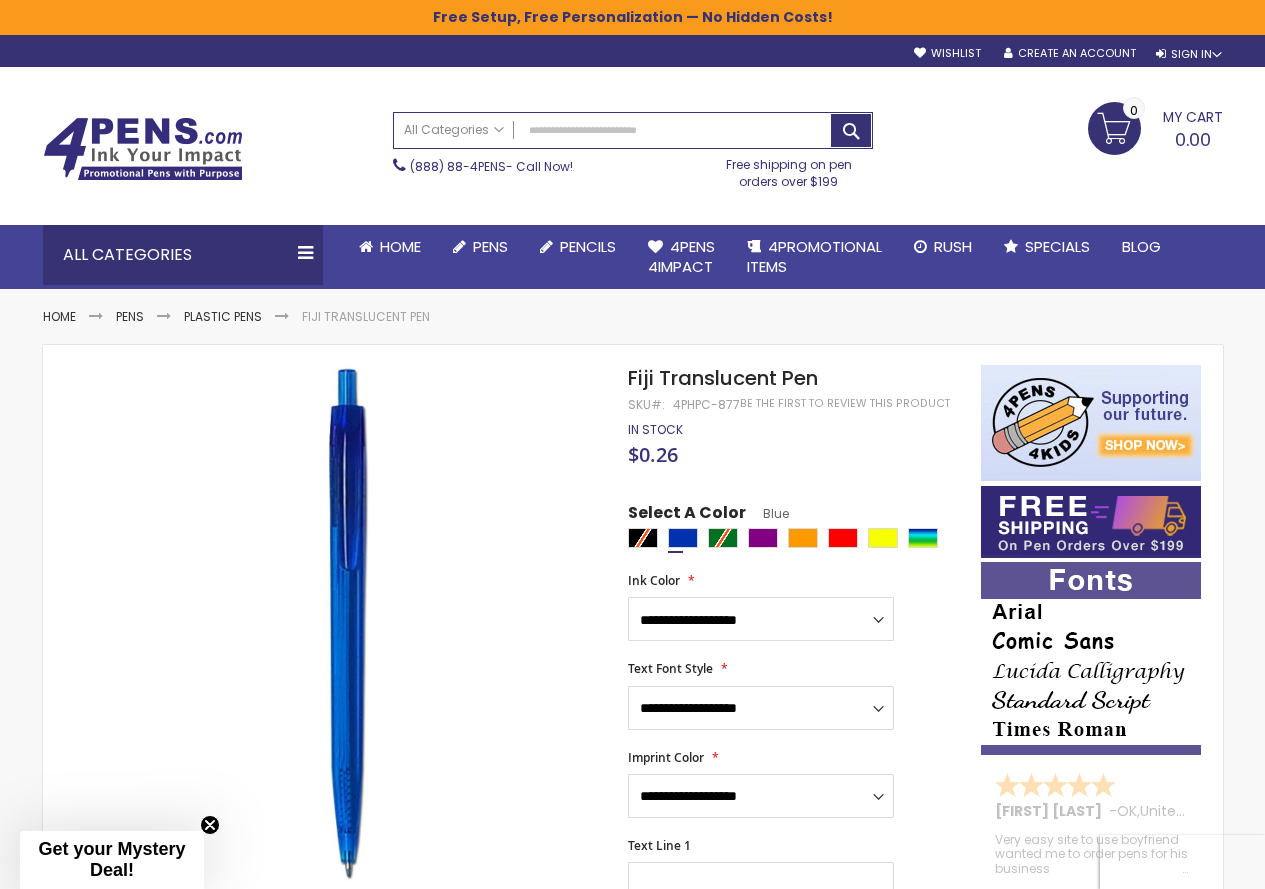 click at bounding box center [799, 540] 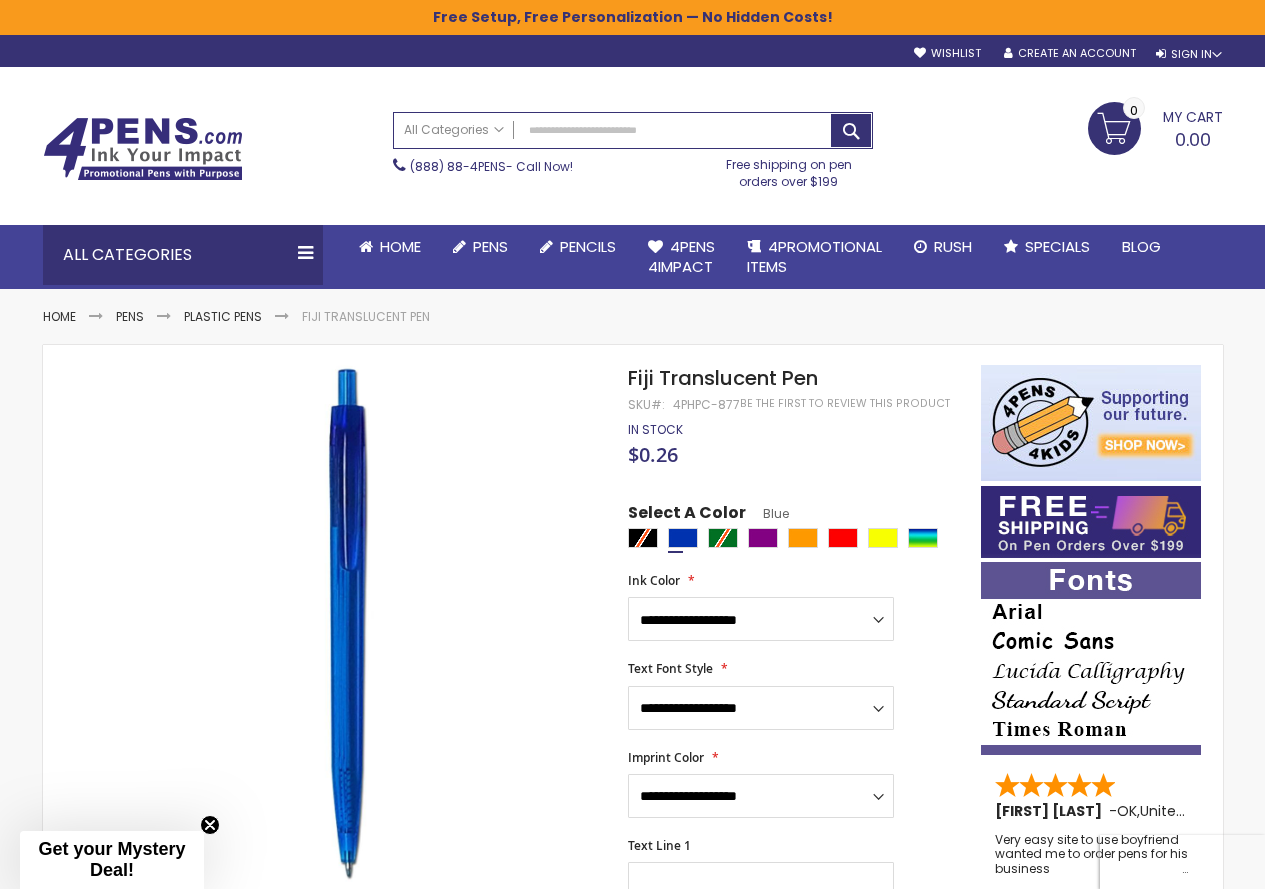 click at bounding box center (799, 540) 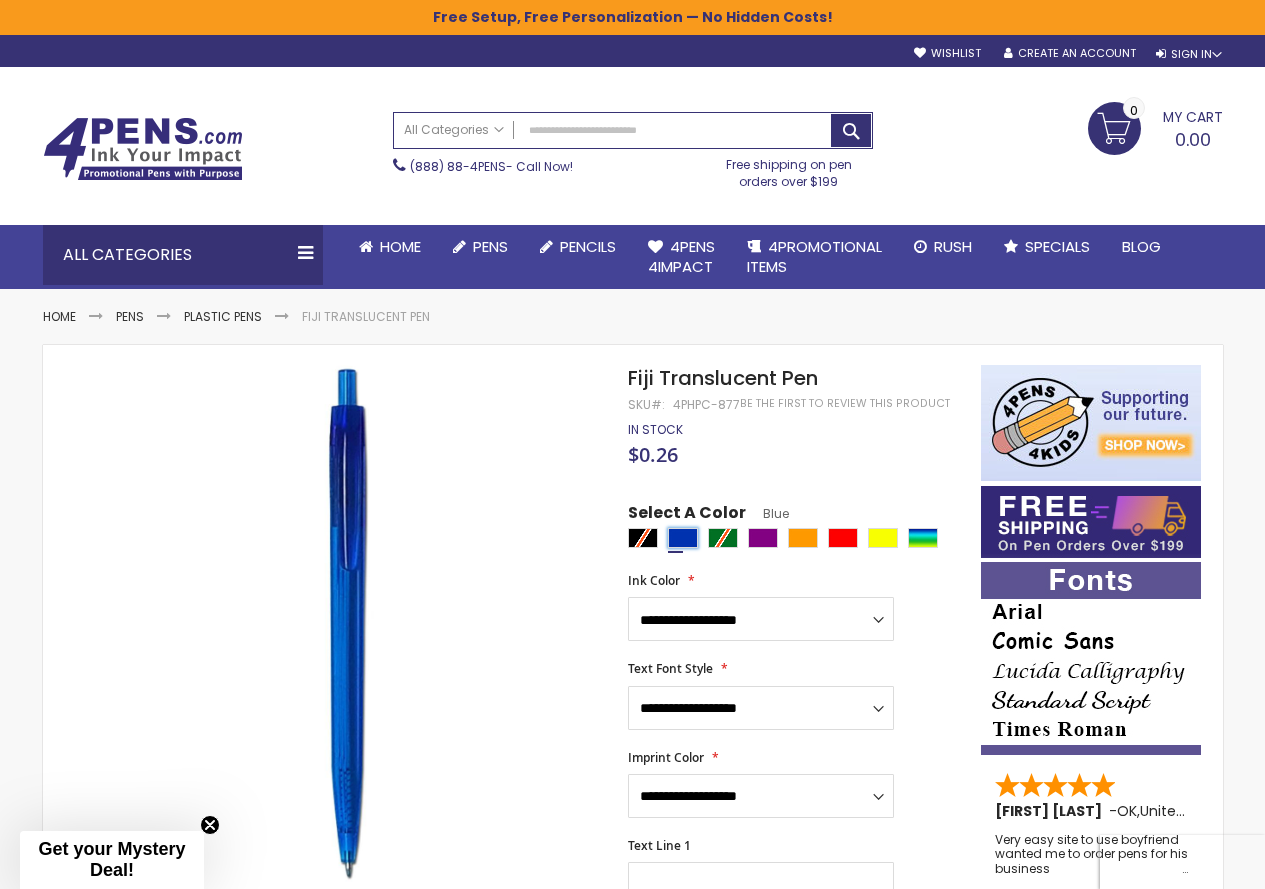 click at bounding box center [683, 538] 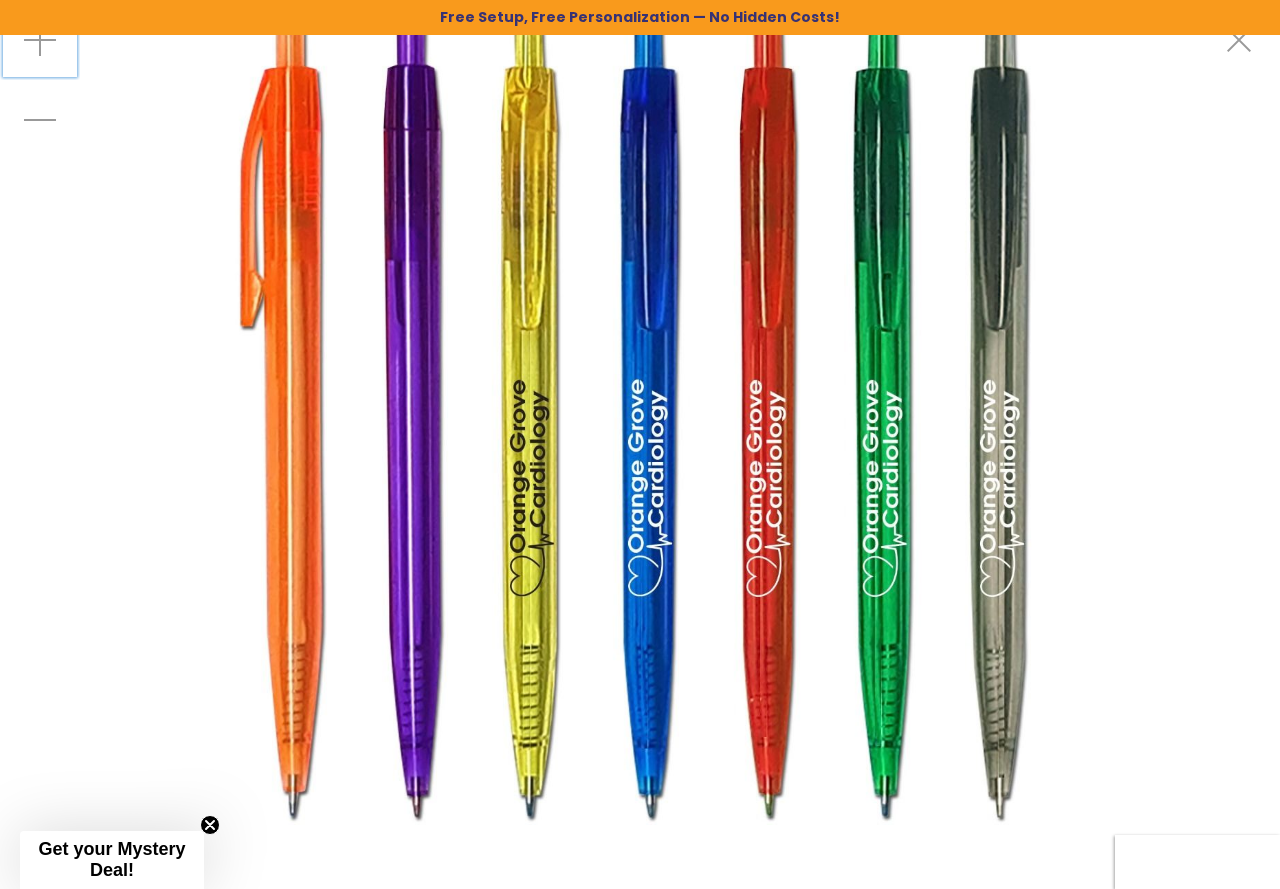 click at bounding box center [40, 40] 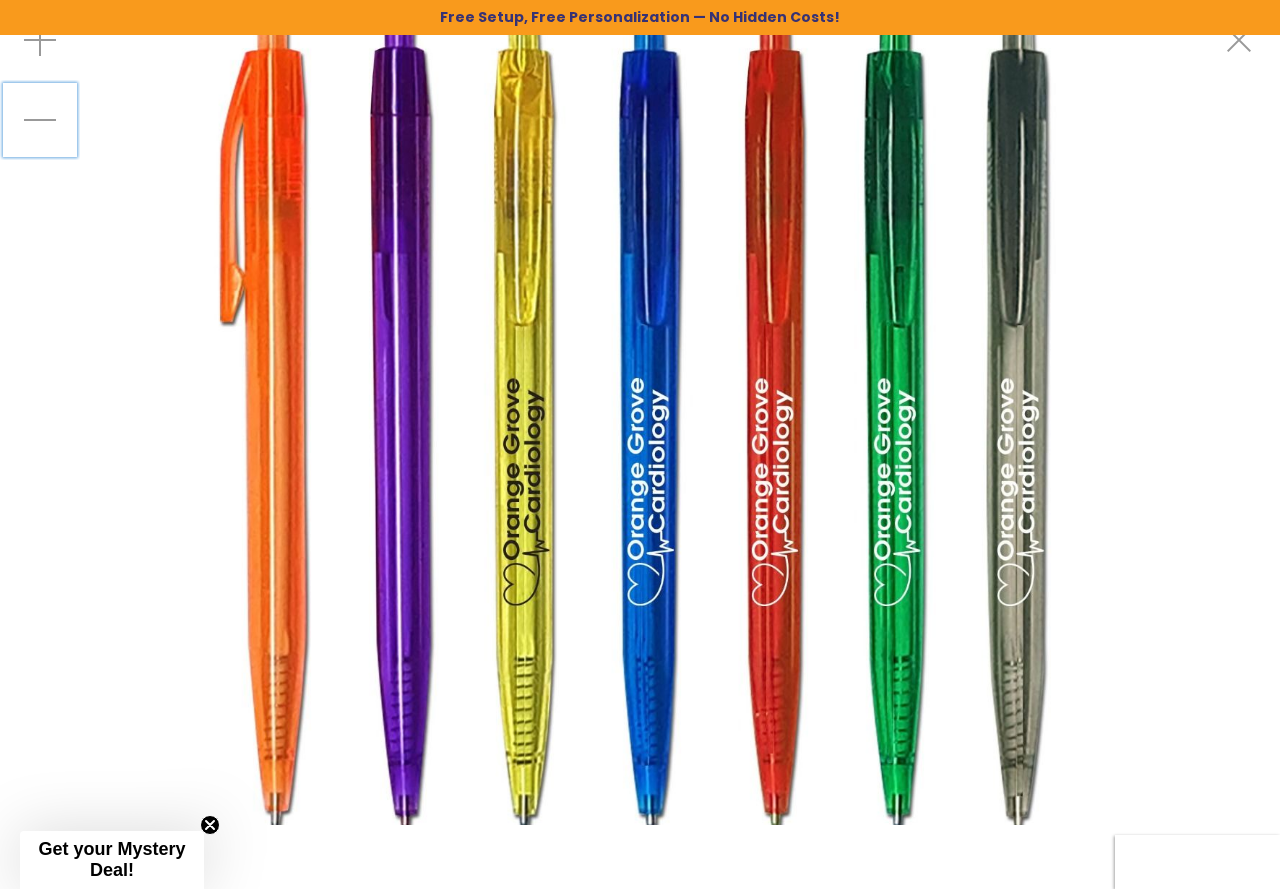 click at bounding box center [40, 120] 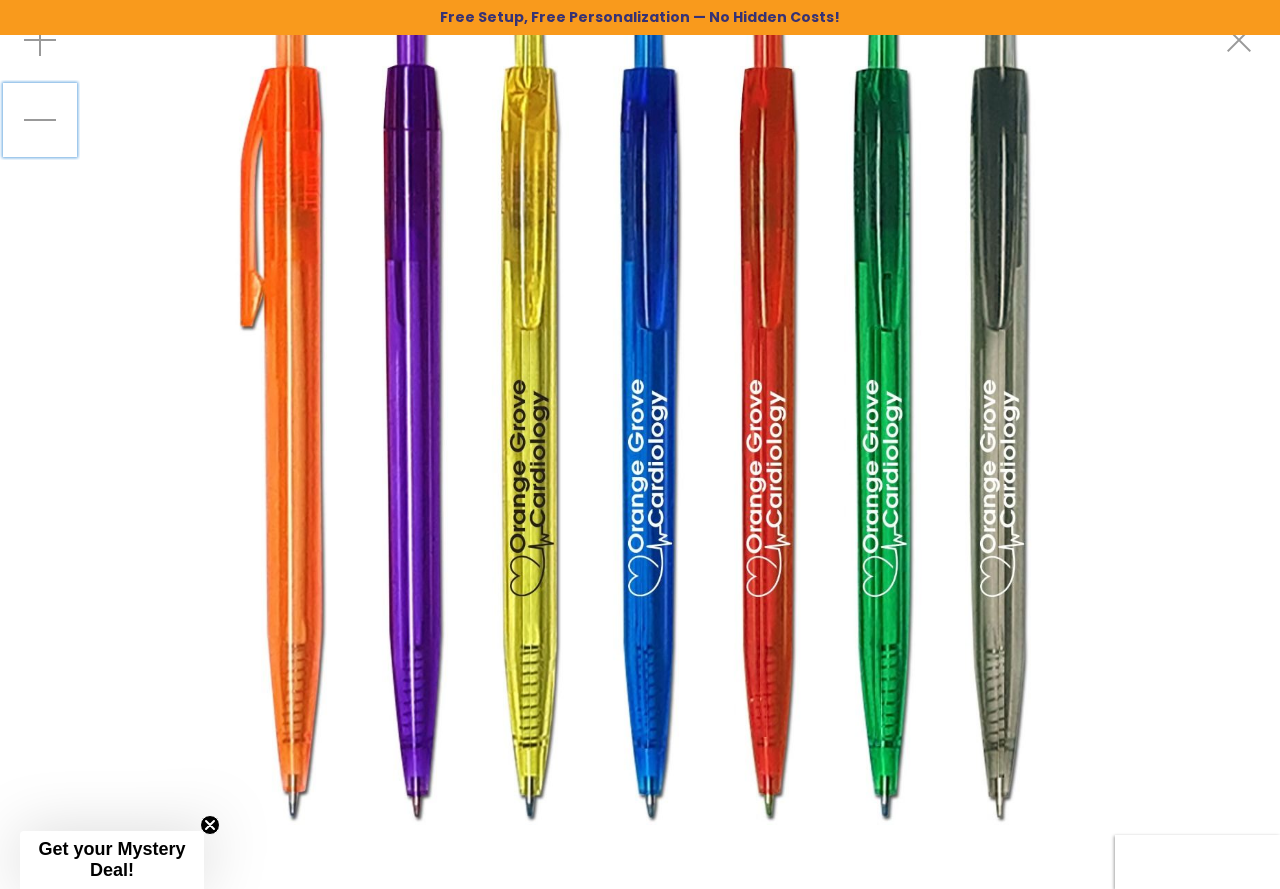 click at bounding box center [40, 120] 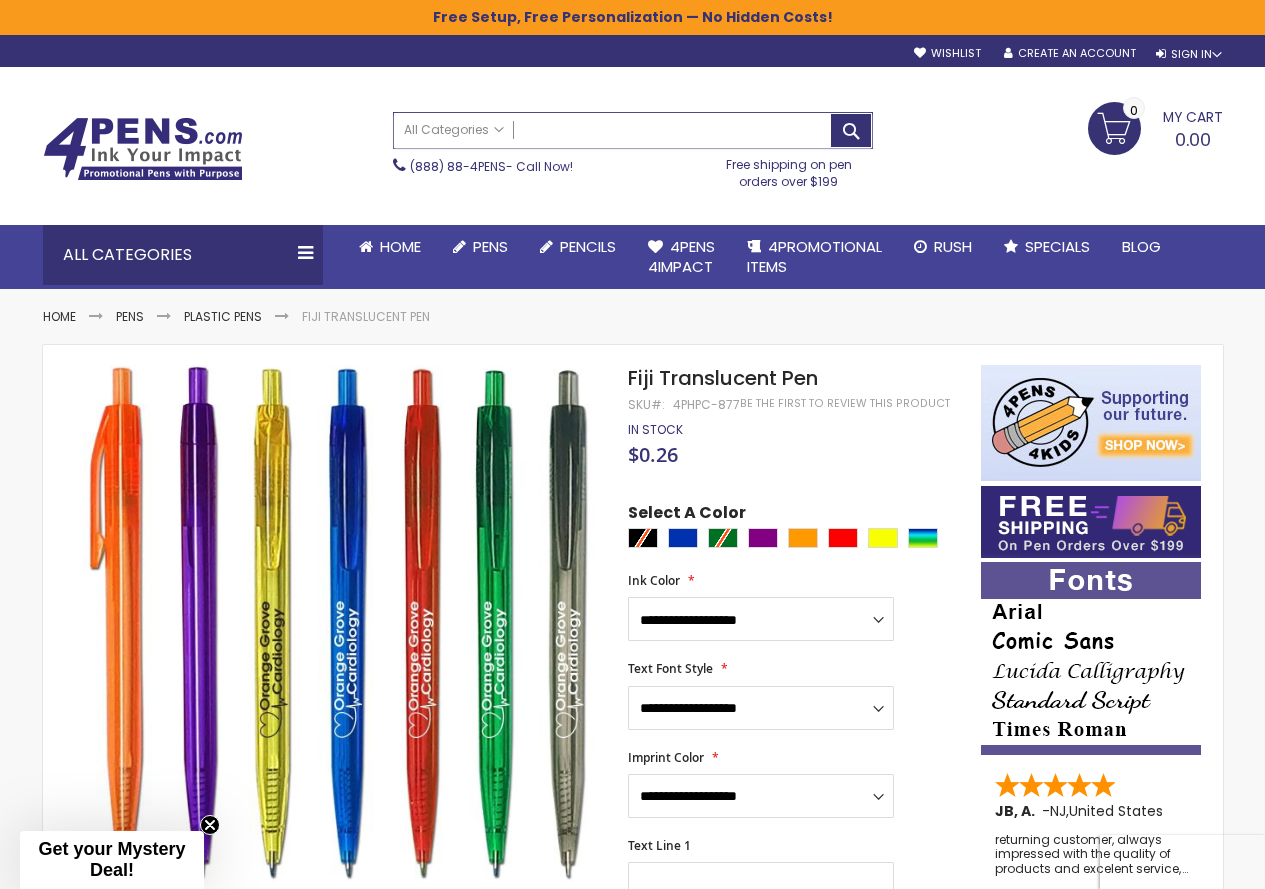click on "Search" at bounding box center [633, 130] 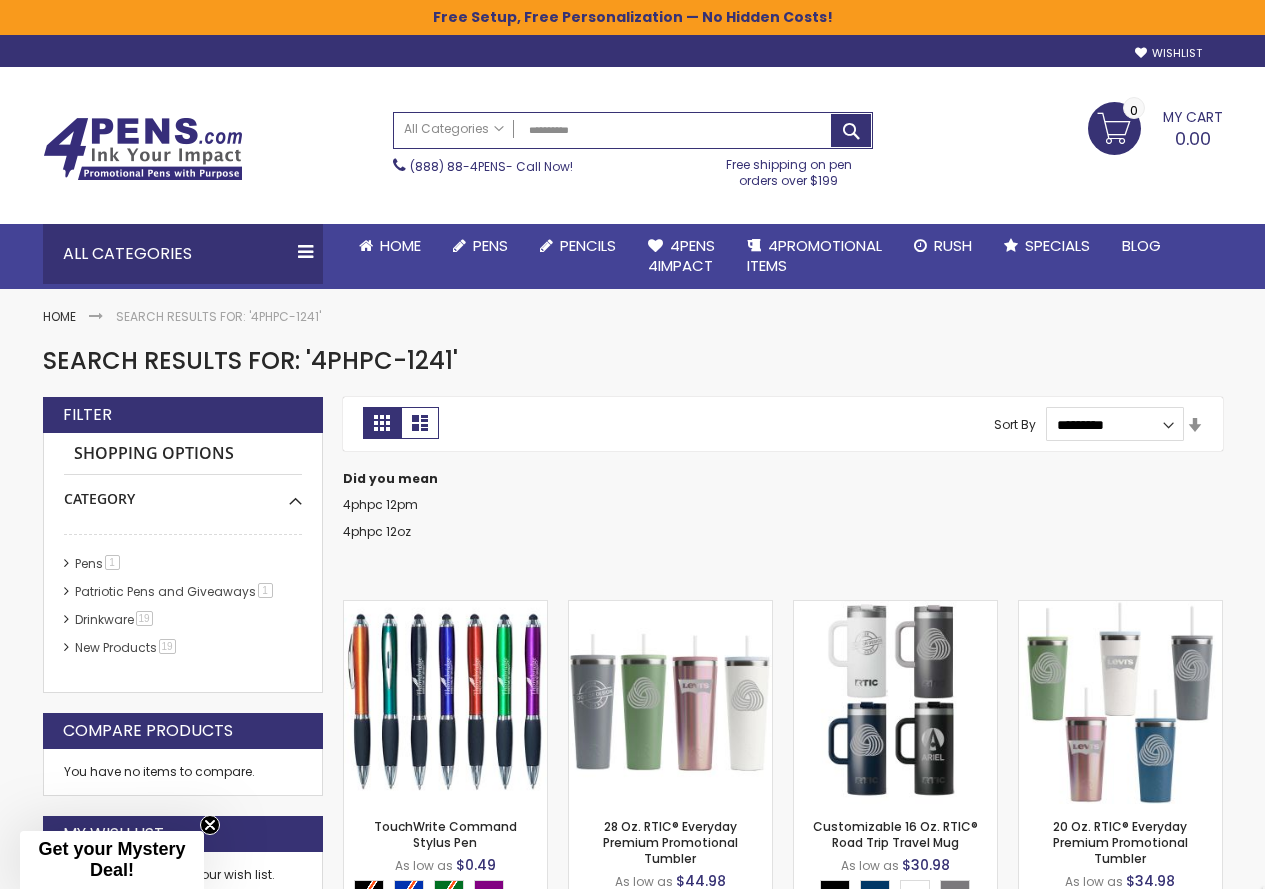 scroll, scrollTop: 0, scrollLeft: 0, axis: both 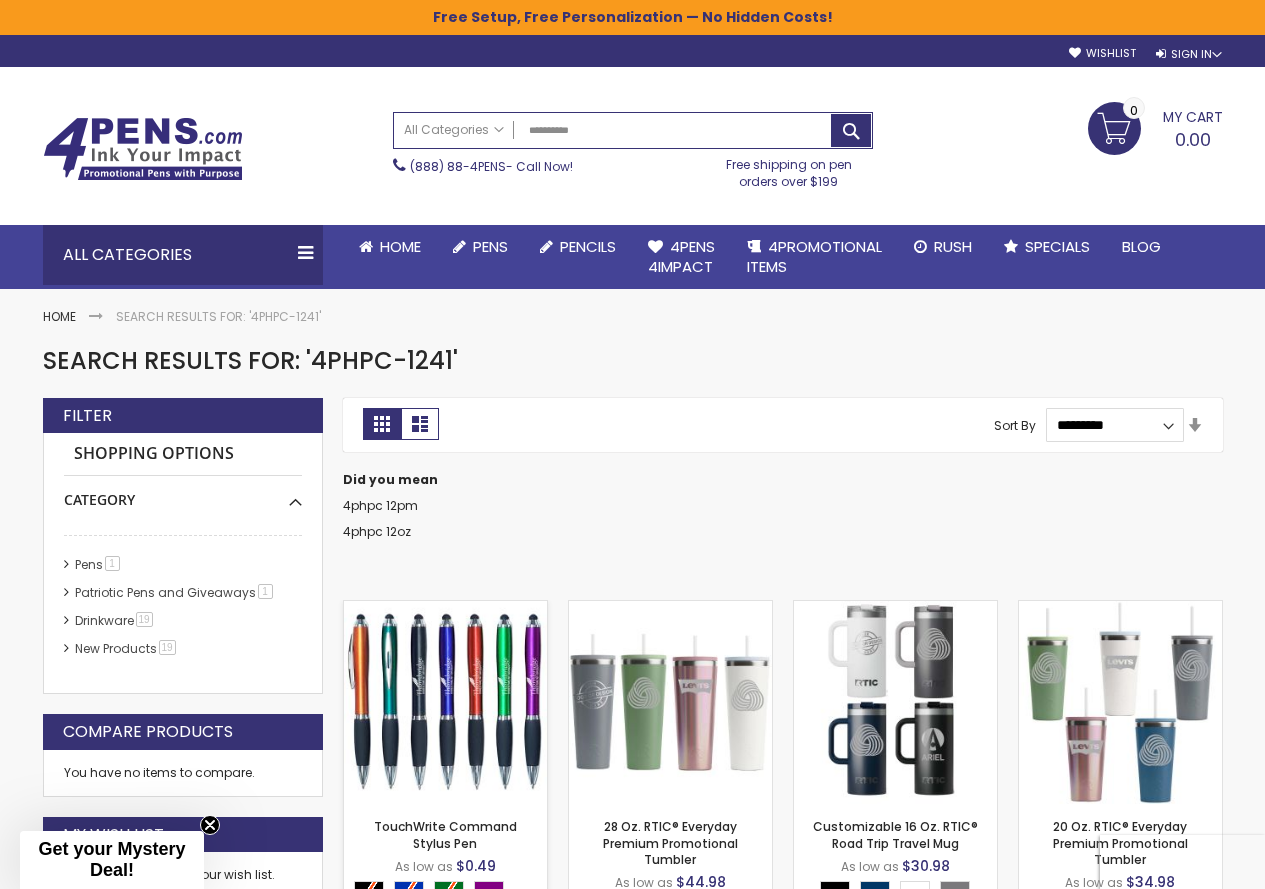 click on "TouchWrite Command Stylus Pen" at bounding box center [445, 835] 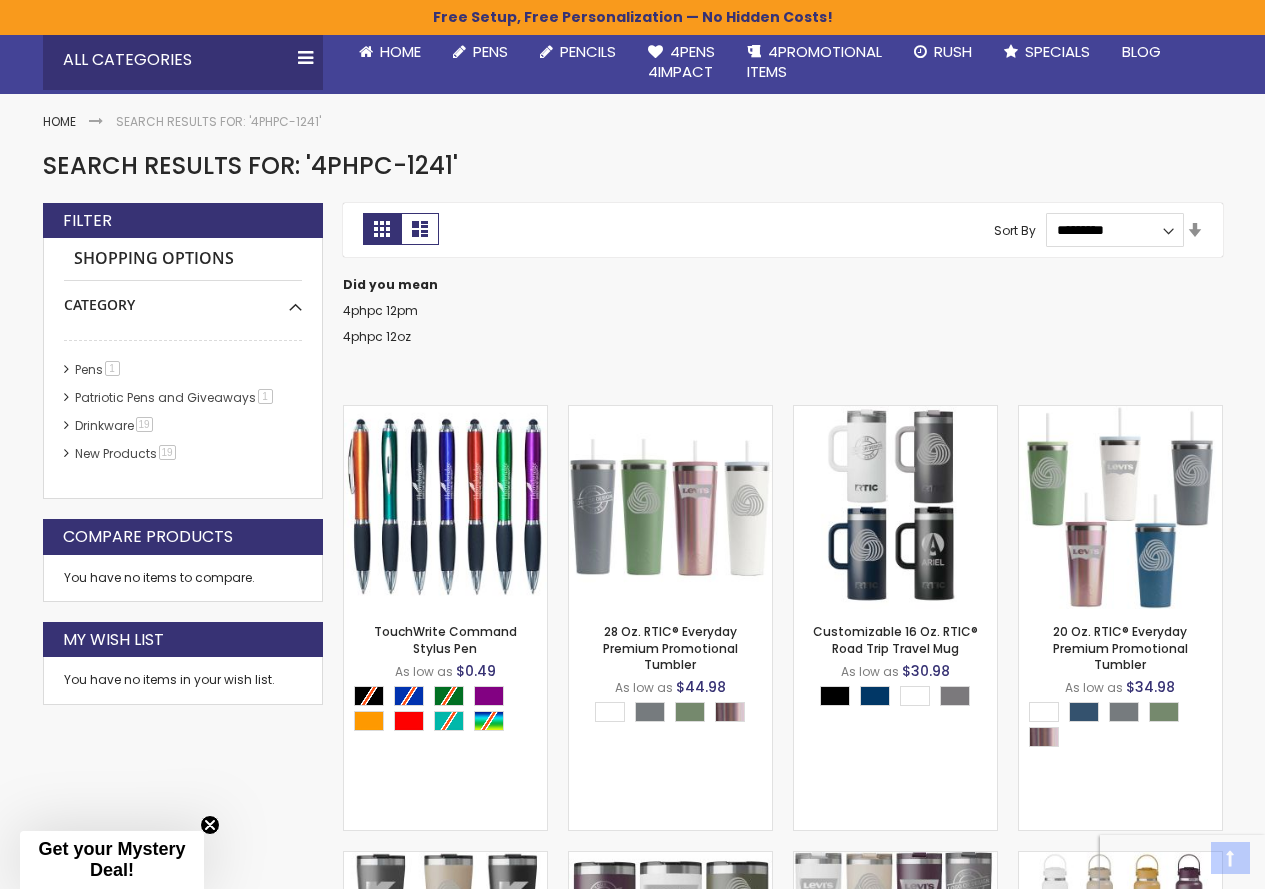 scroll, scrollTop: 200, scrollLeft: 0, axis: vertical 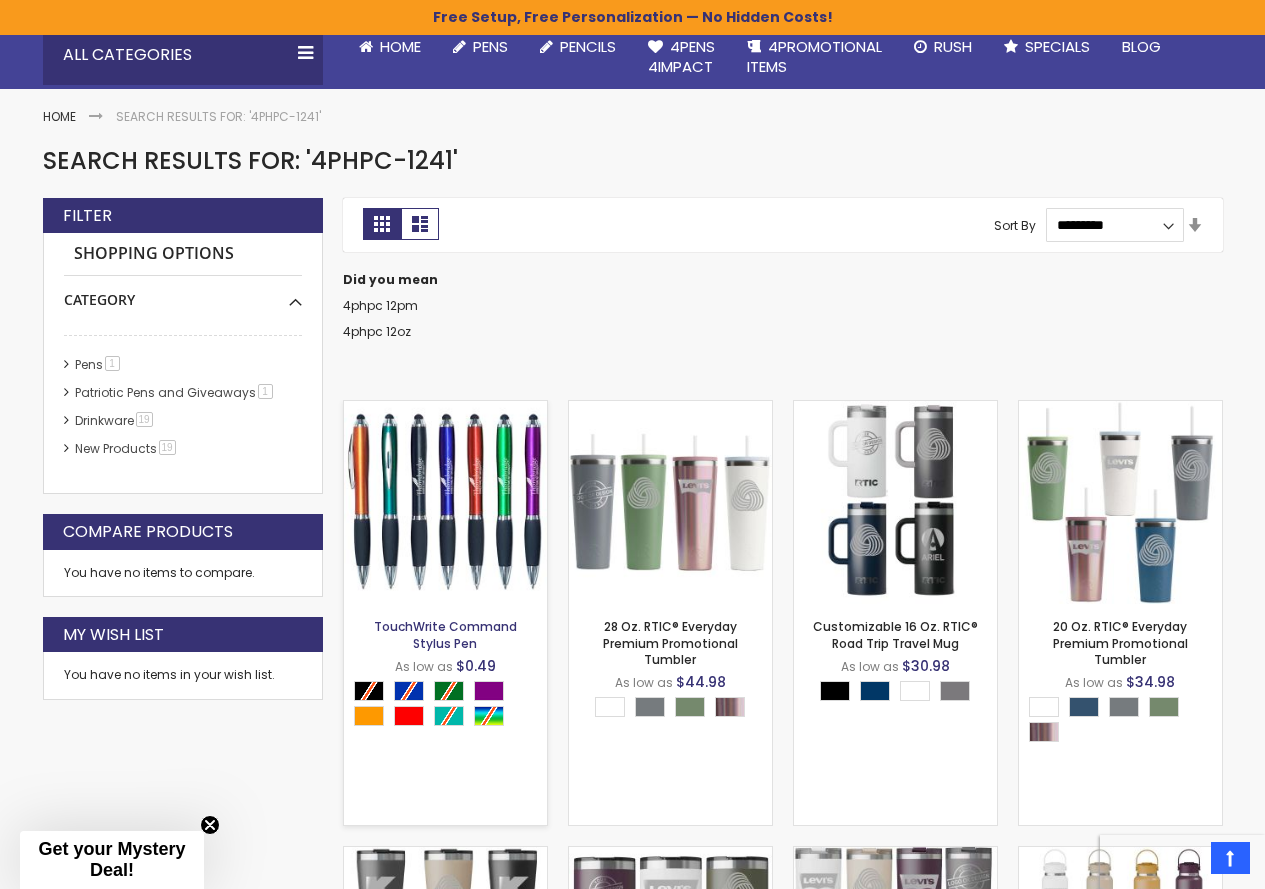 click on "TouchWrite Command Stylus Pen" at bounding box center [445, 634] 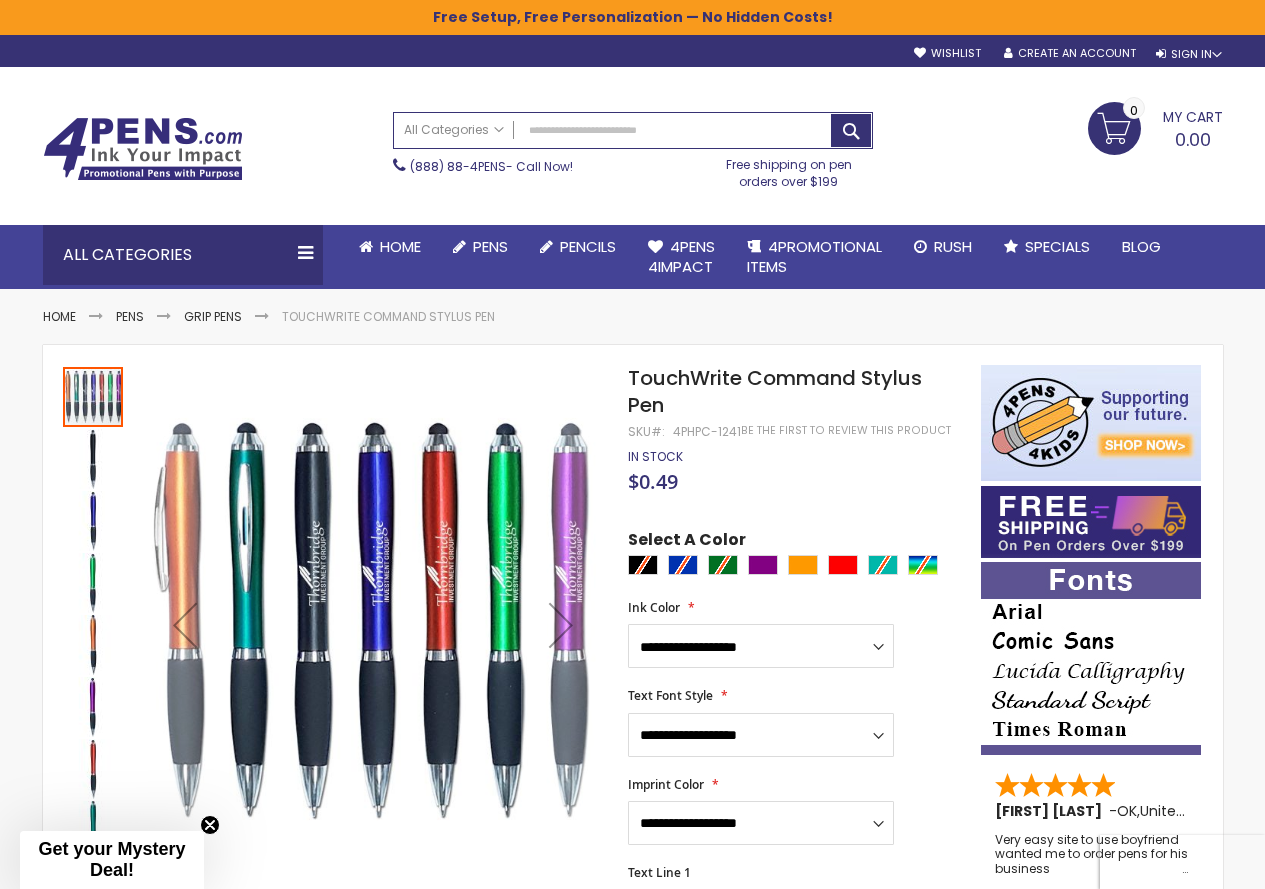 scroll, scrollTop: 0, scrollLeft: 0, axis: both 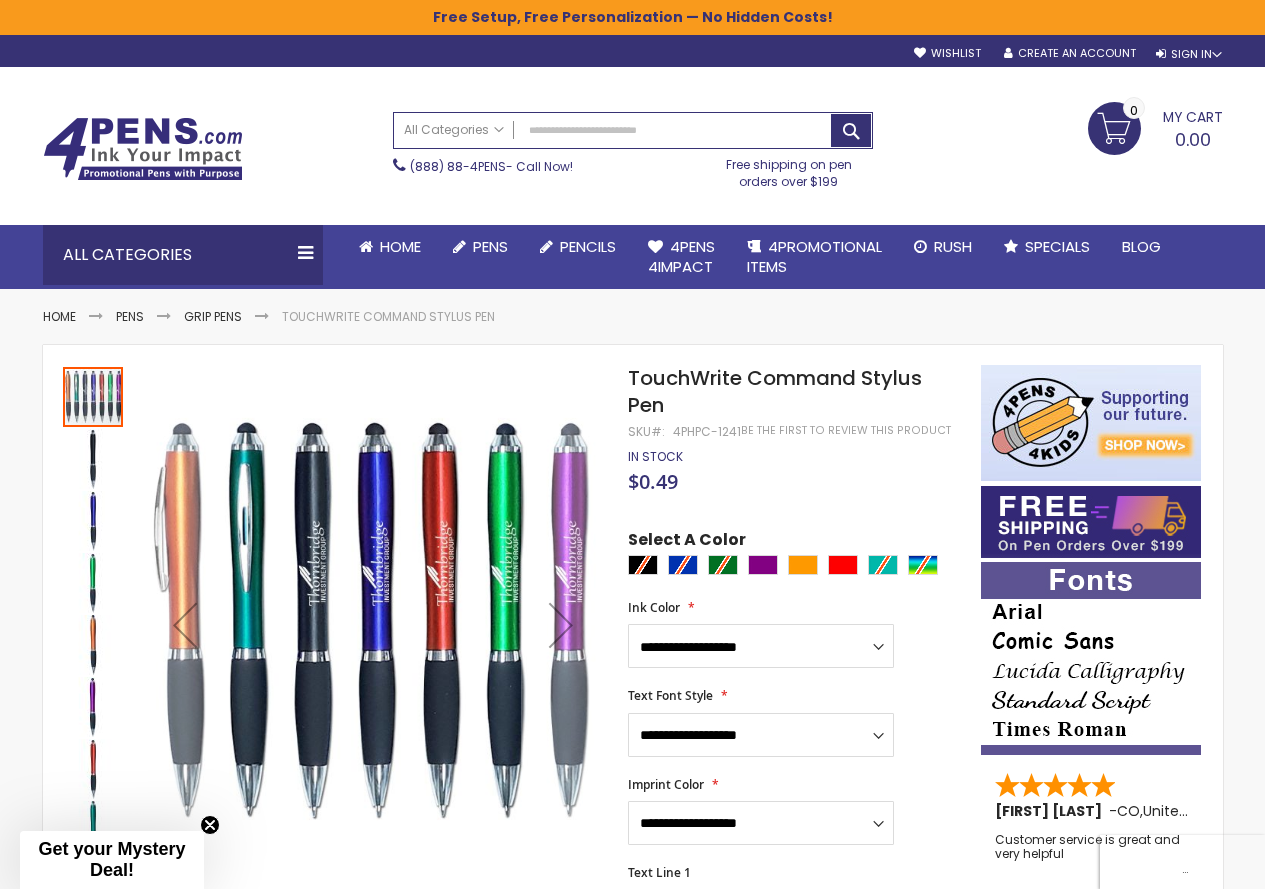 click at bounding box center (93, 521) 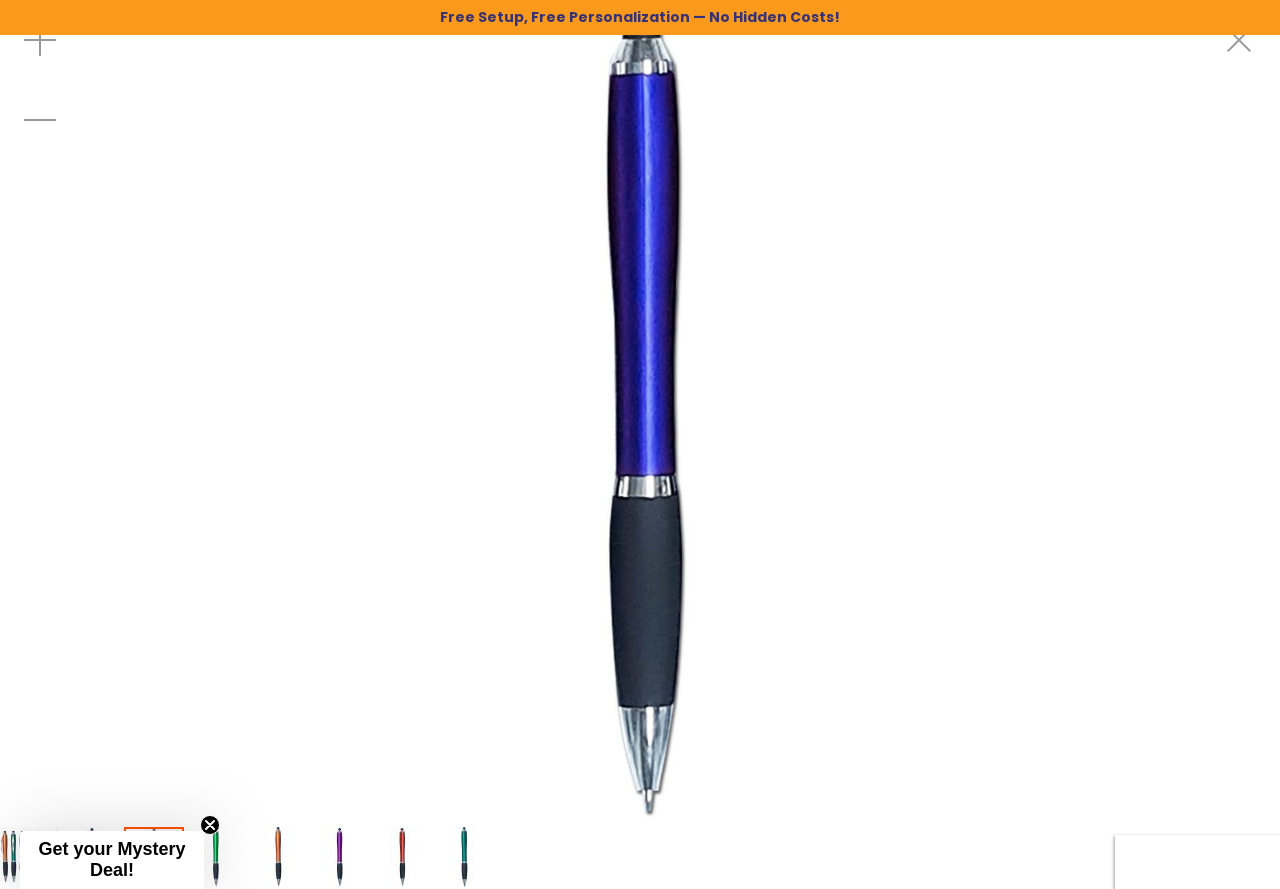 drag, startPoint x: 581, startPoint y: 441, endPoint x: 674, endPoint y: 509, distance: 115.2085 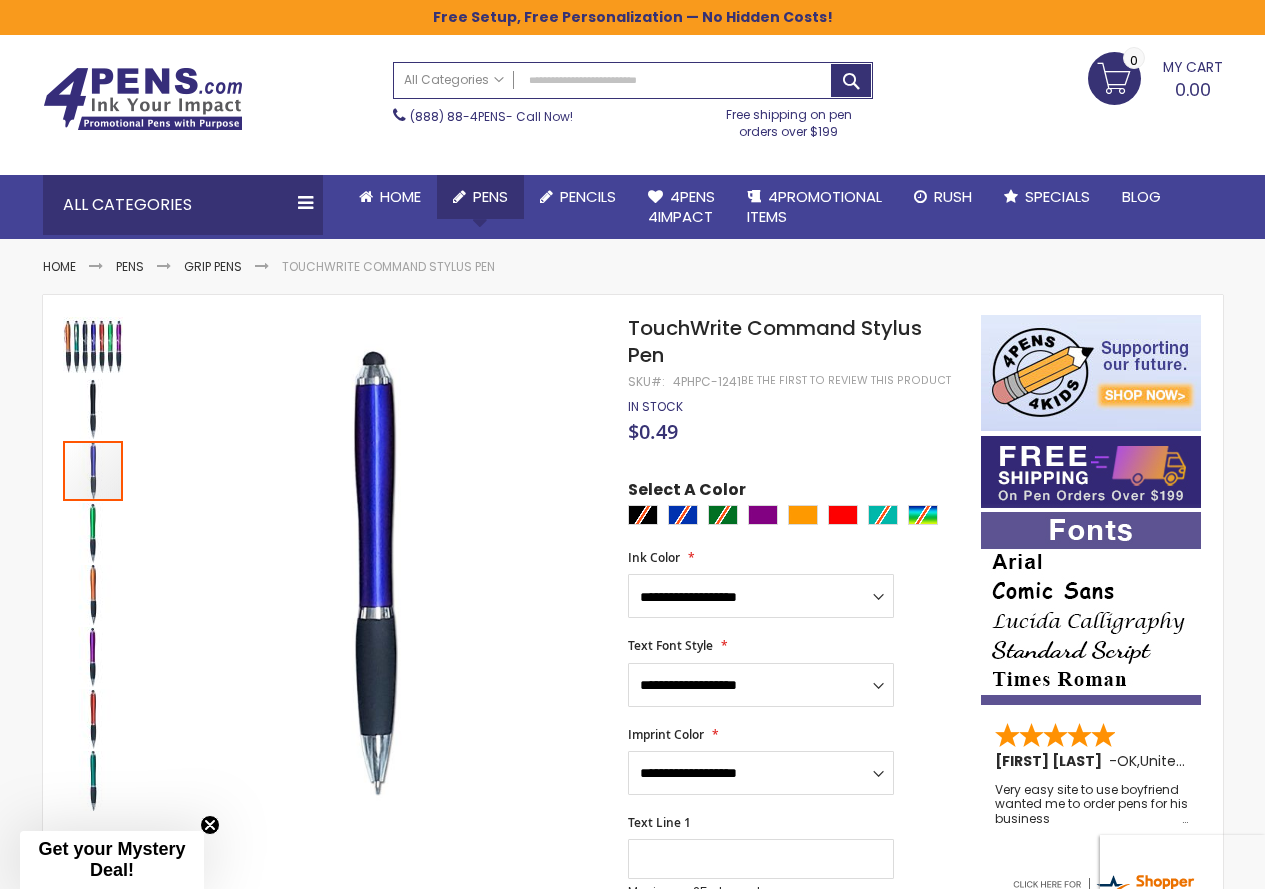 scroll, scrollTop: 0, scrollLeft: 0, axis: both 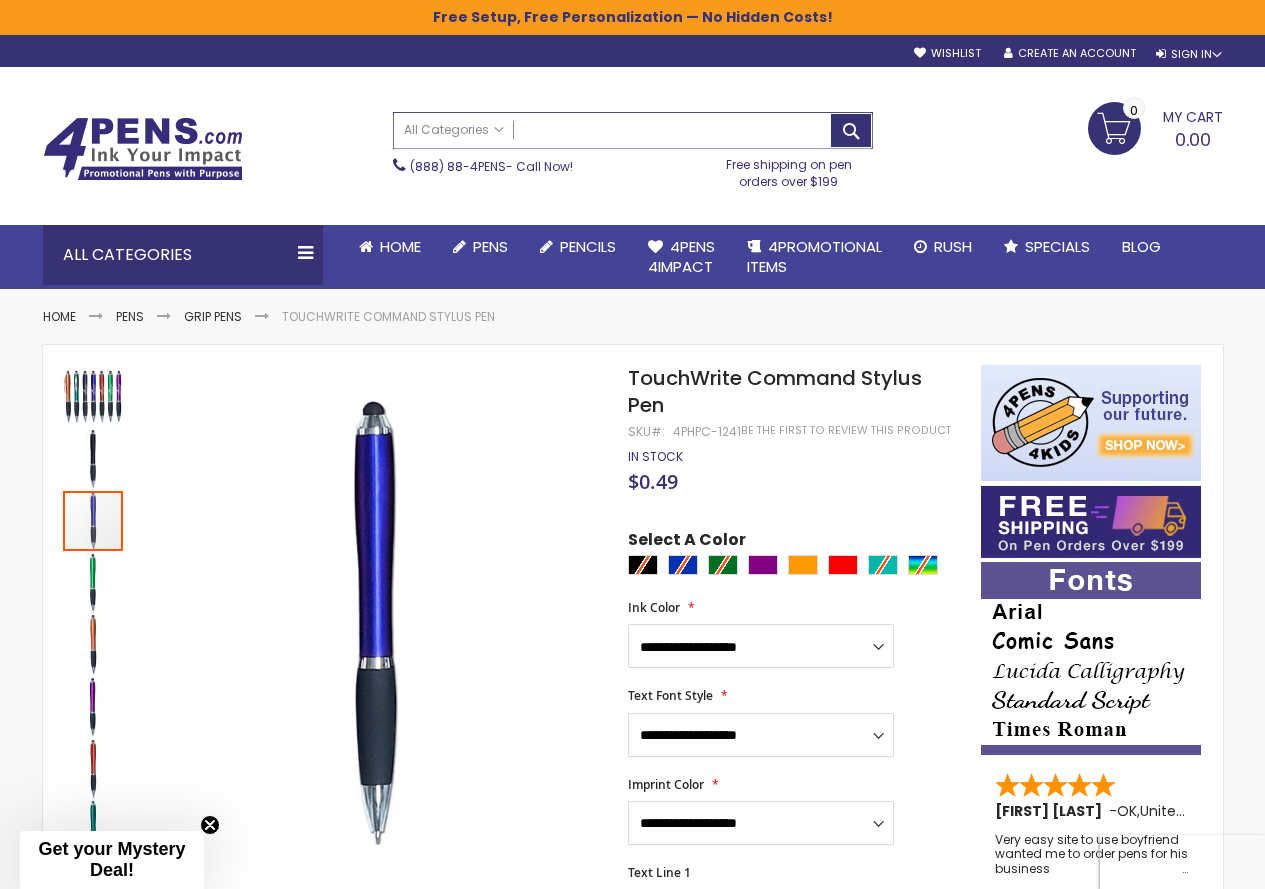 click on "Search" at bounding box center [633, 130] 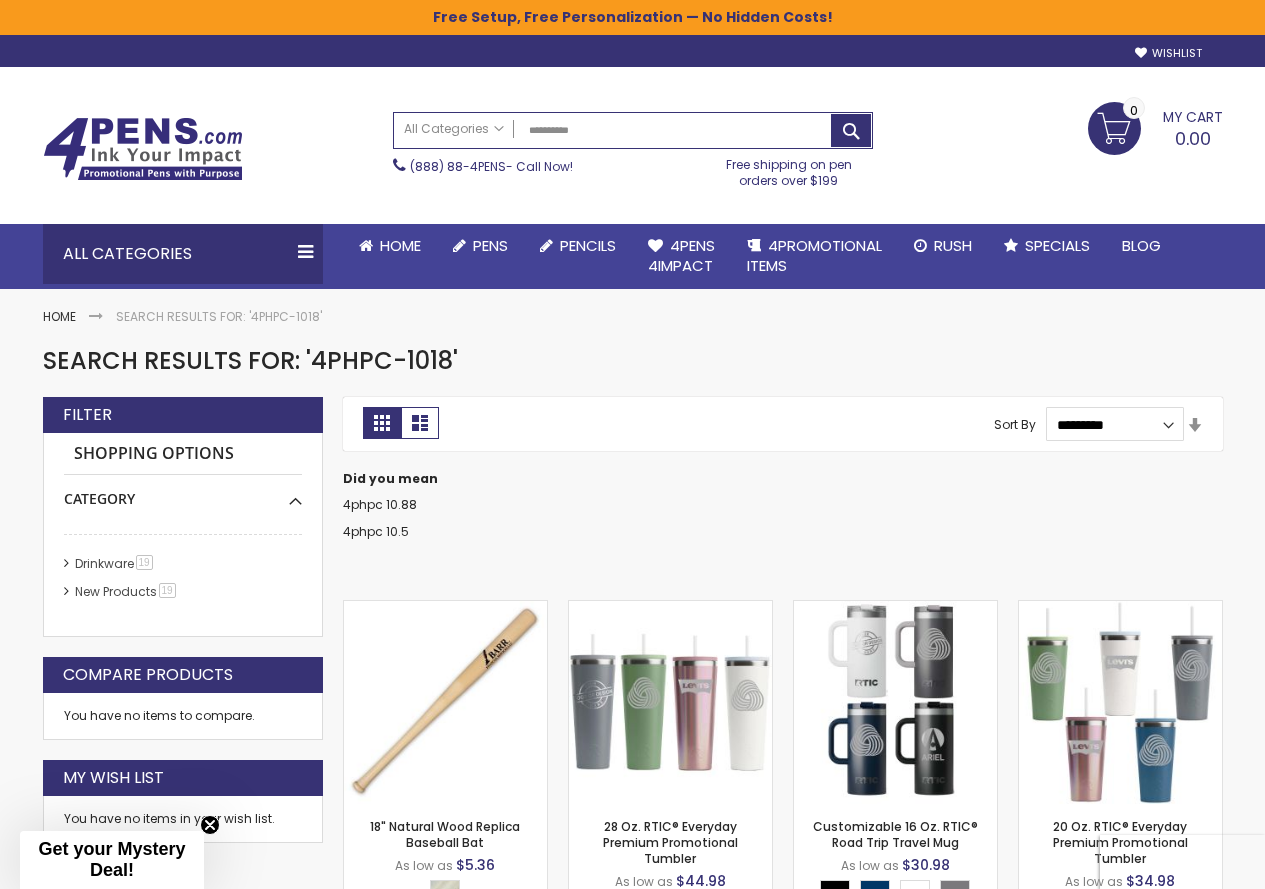 scroll, scrollTop: 0, scrollLeft: 0, axis: both 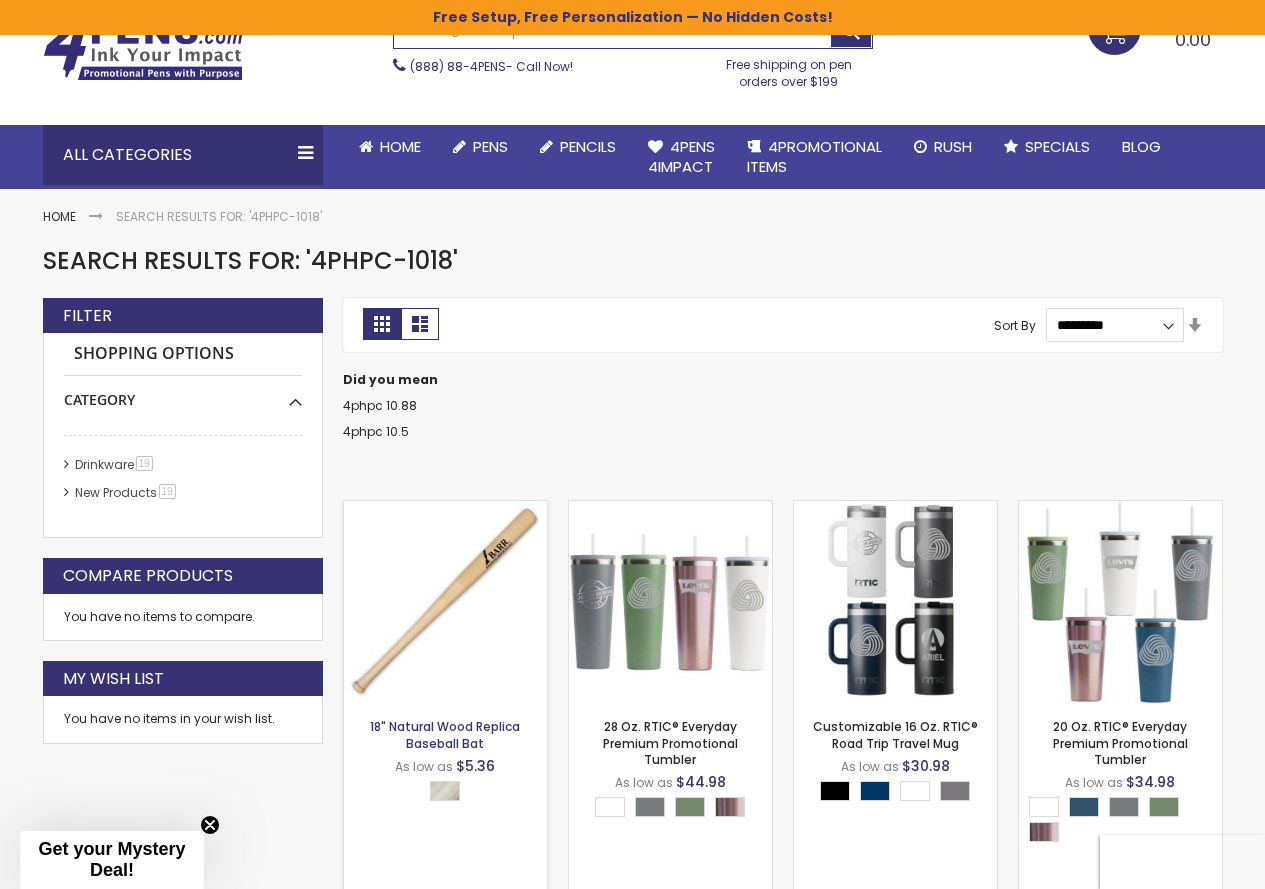 click on "18" Natural Wood Replica Baseball Bat" at bounding box center [445, 734] 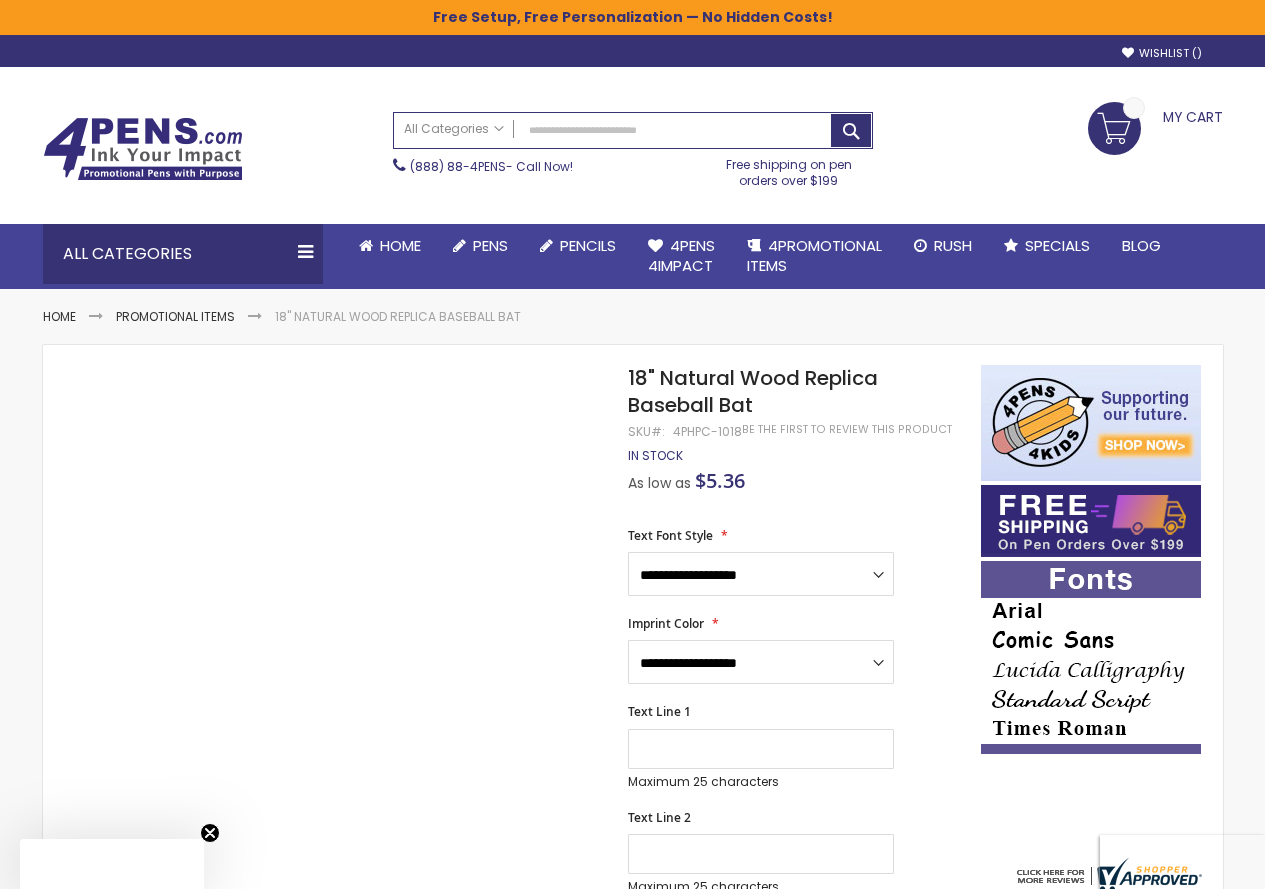 scroll, scrollTop: 0, scrollLeft: 0, axis: both 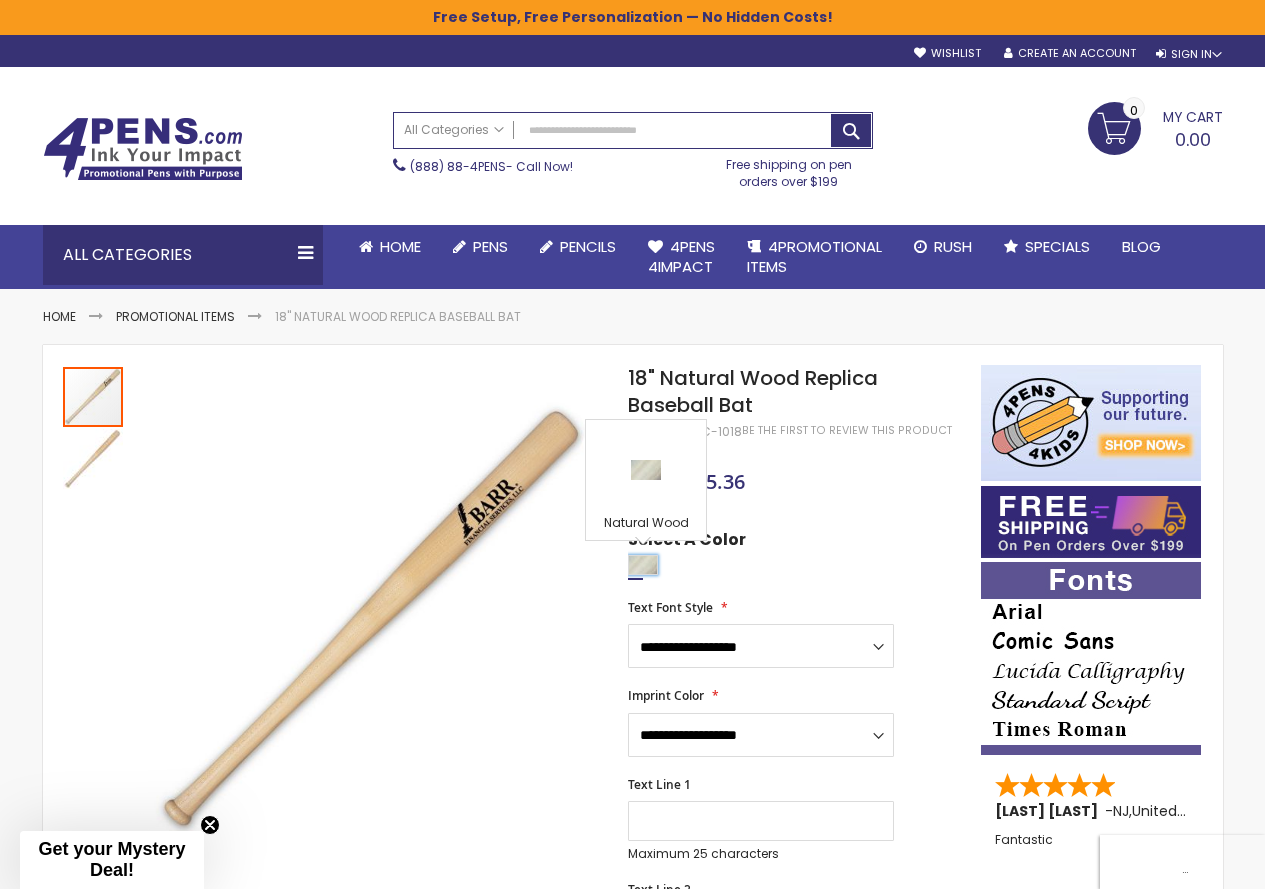 click at bounding box center [643, 565] 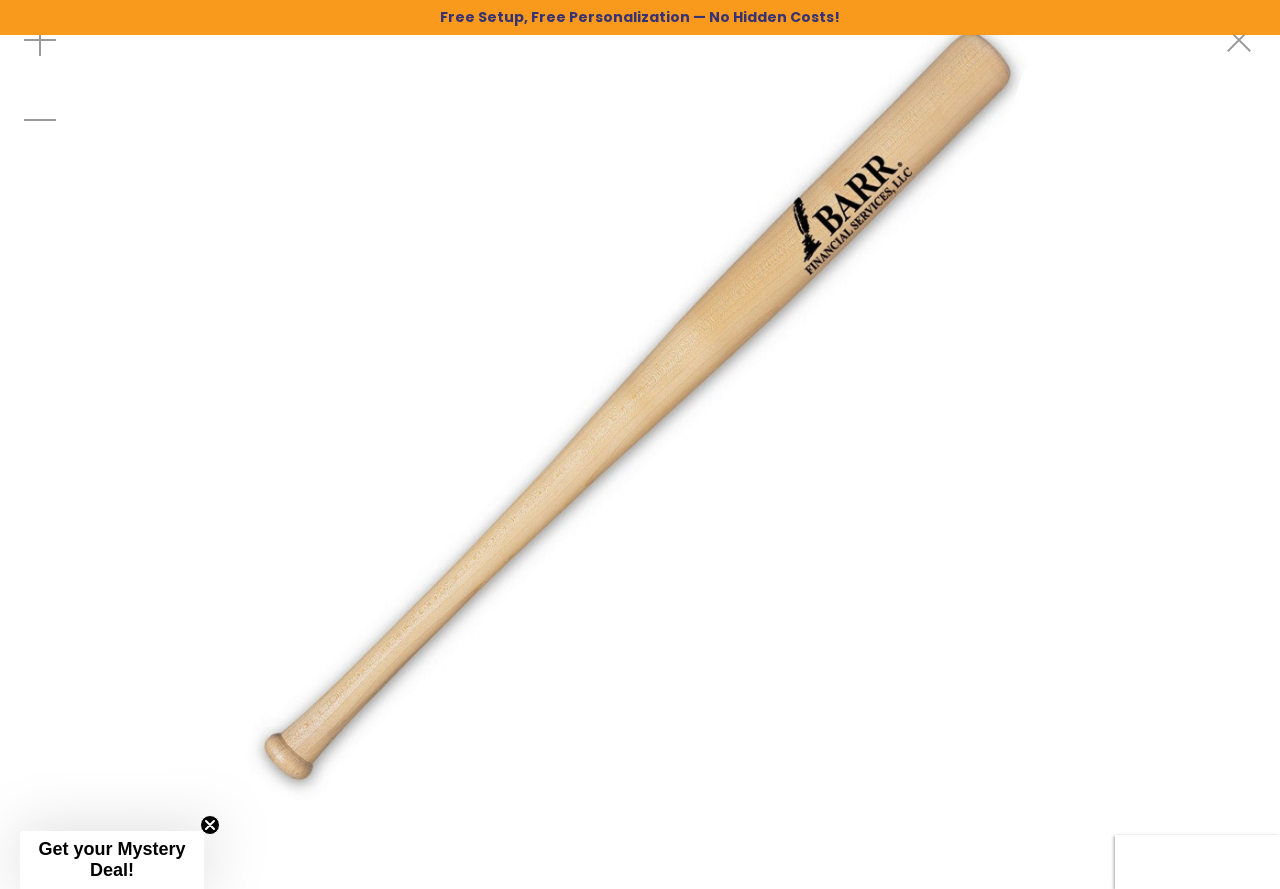 drag, startPoint x: 1250, startPoint y: 43, endPoint x: 1232, endPoint y: 71, distance: 33.286633 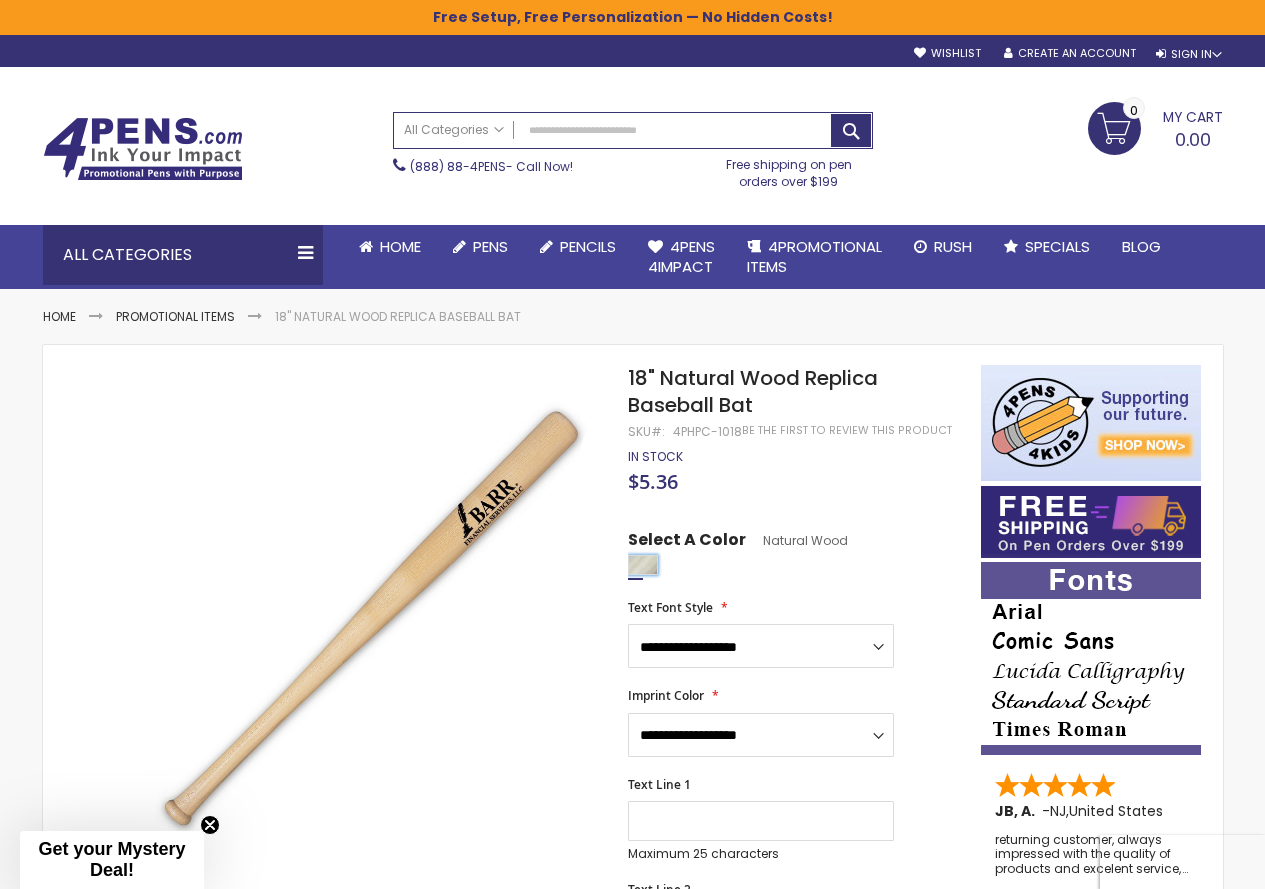 click at bounding box center [643, 565] 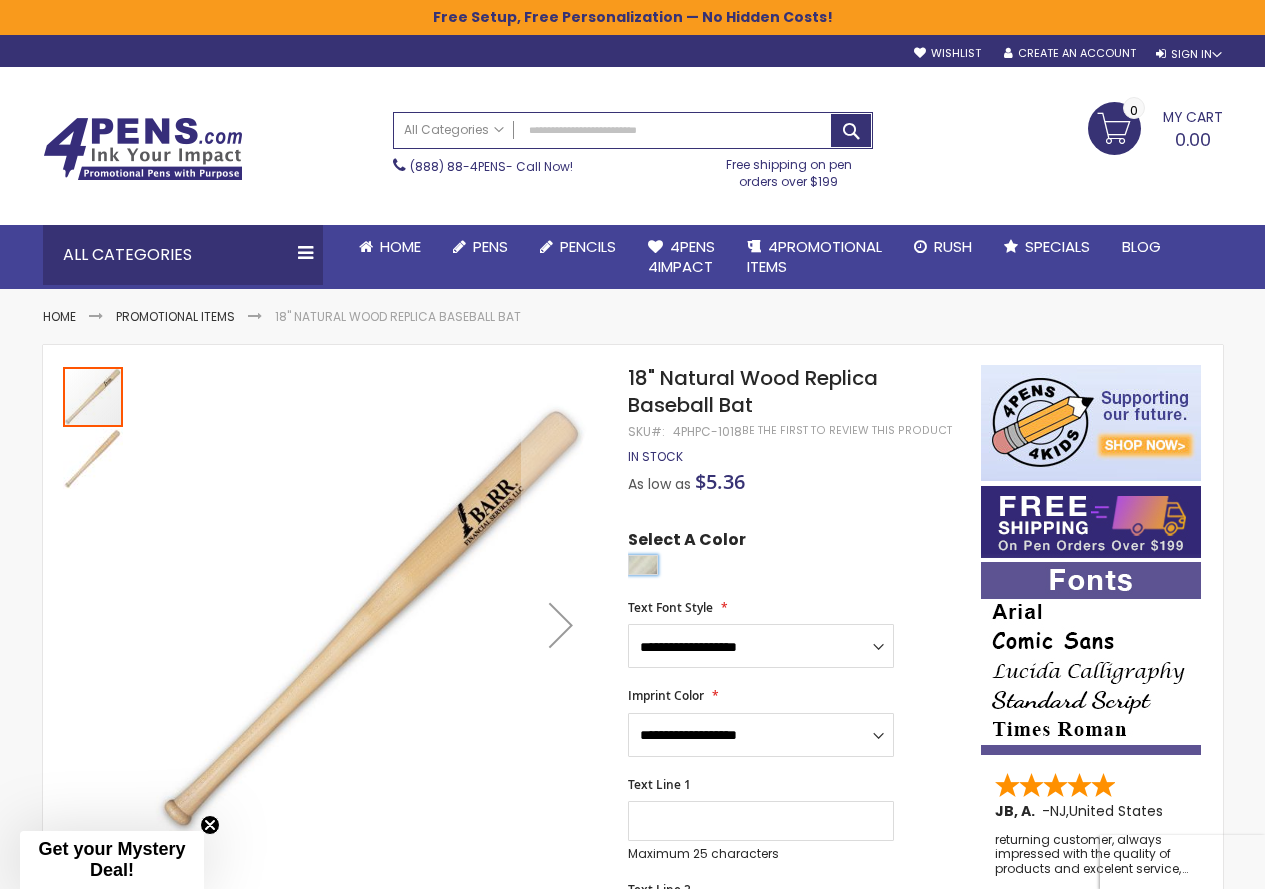 click at bounding box center (93, 459) 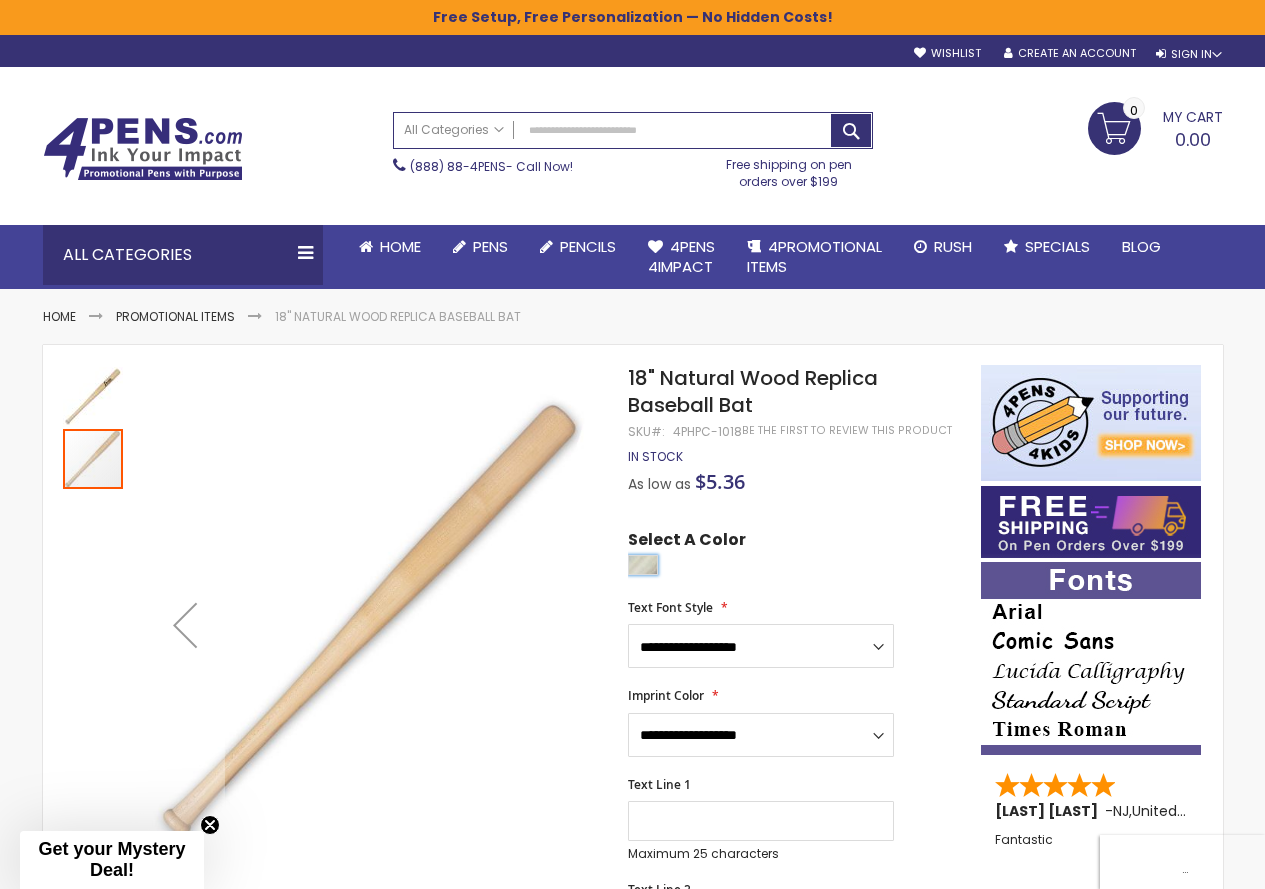 click at bounding box center [93, 397] 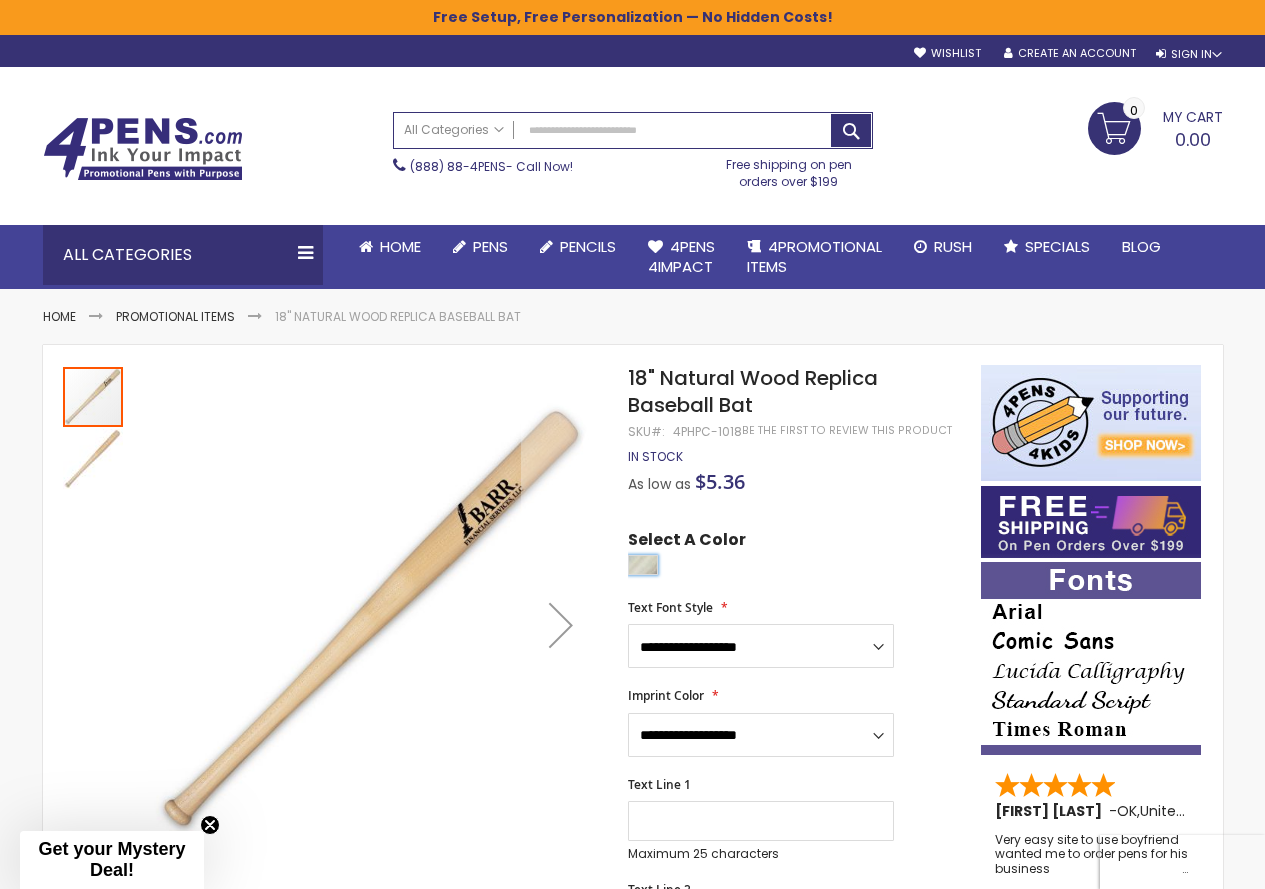 click at bounding box center [93, 459] 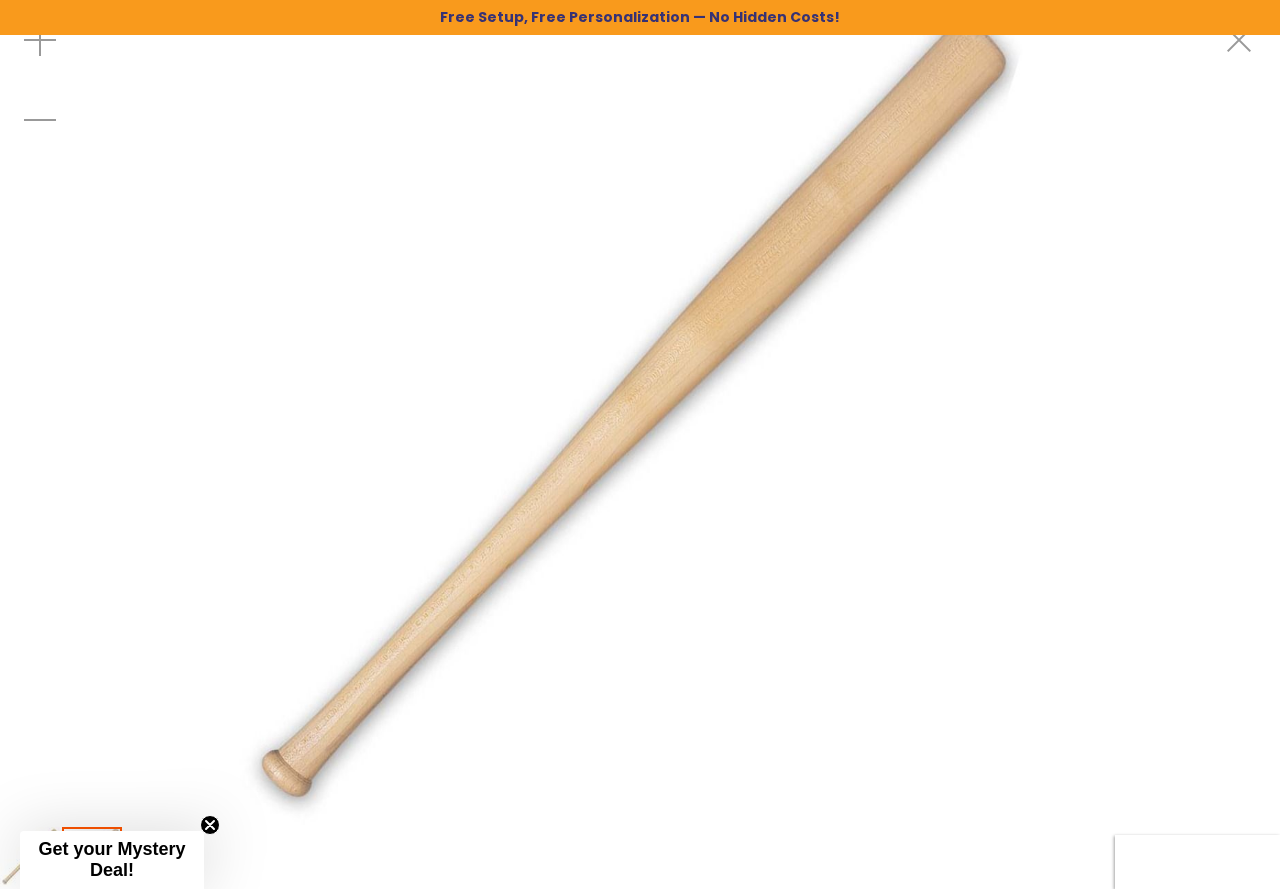 drag, startPoint x: 625, startPoint y: 446, endPoint x: 619, endPoint y: 481, distance: 35.510563 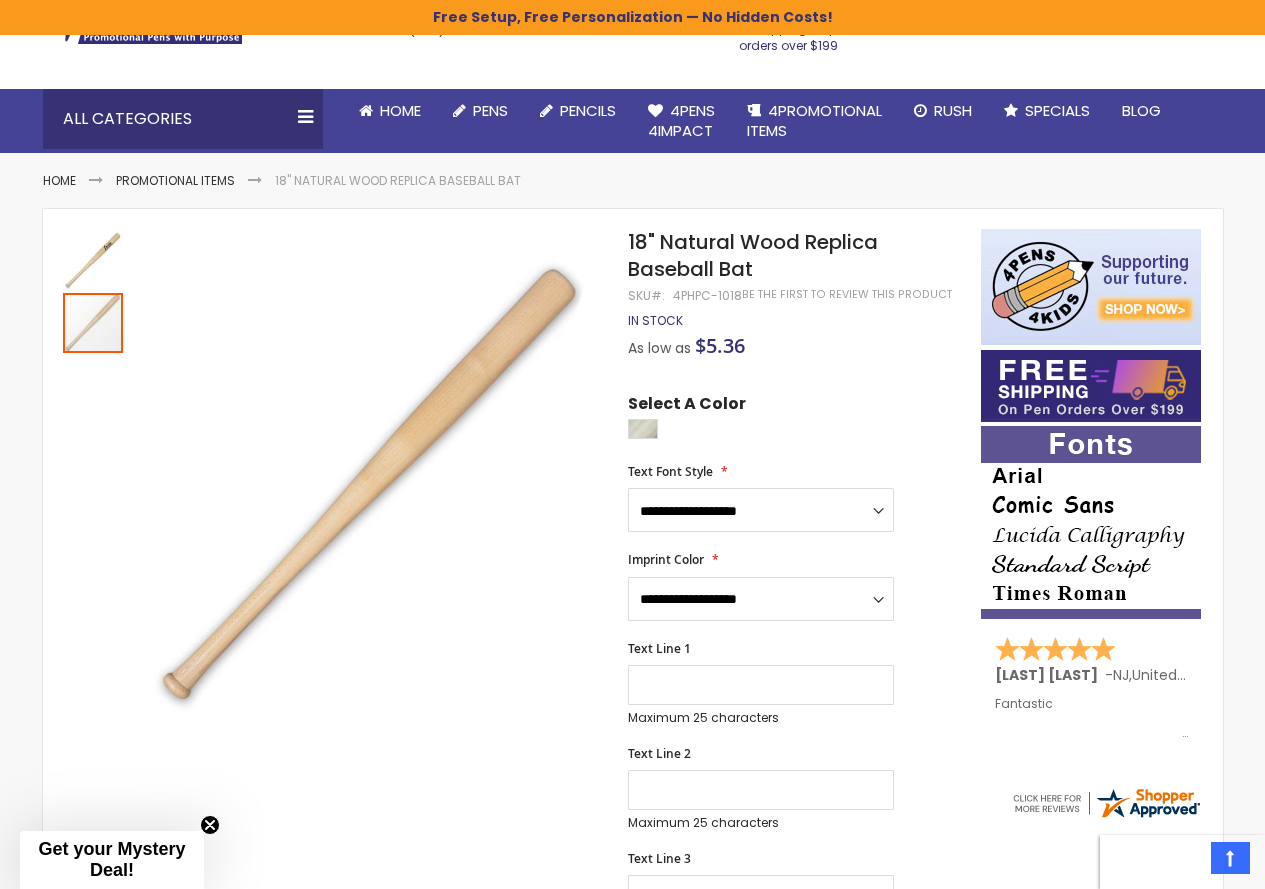 scroll, scrollTop: 0, scrollLeft: 0, axis: both 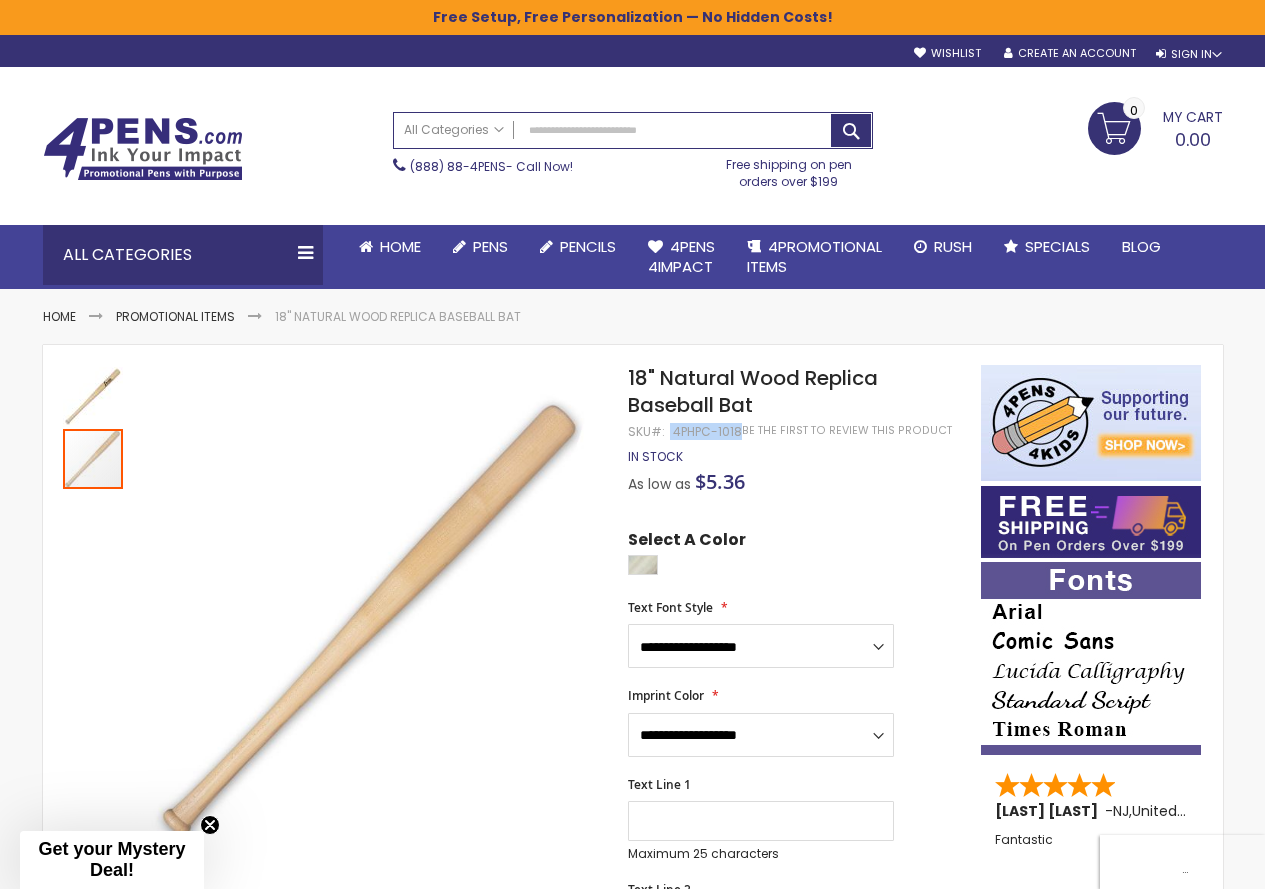 drag, startPoint x: 670, startPoint y: 430, endPoint x: 737, endPoint y: 433, distance: 67.06713 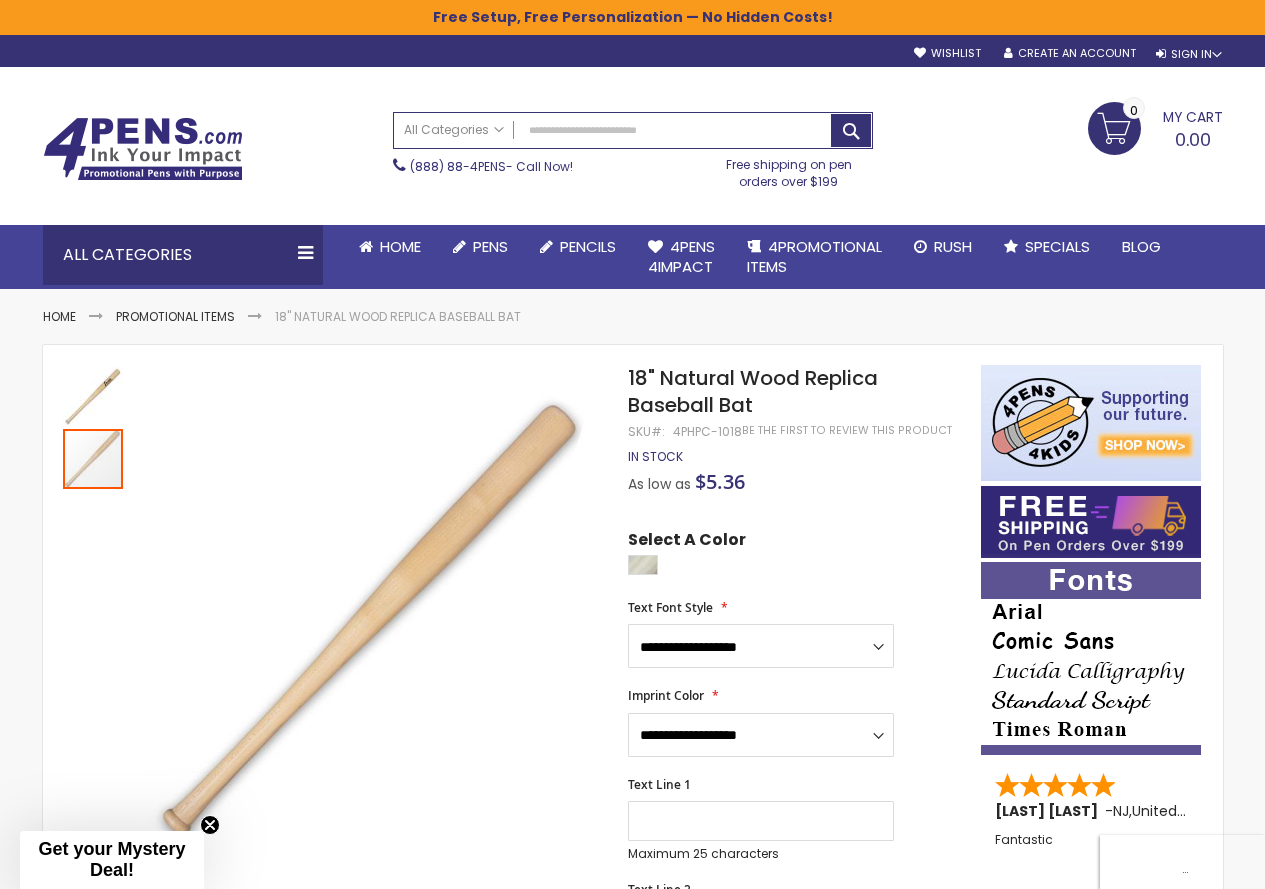 click on "As low as
$5.36" at bounding box center (794, 484) 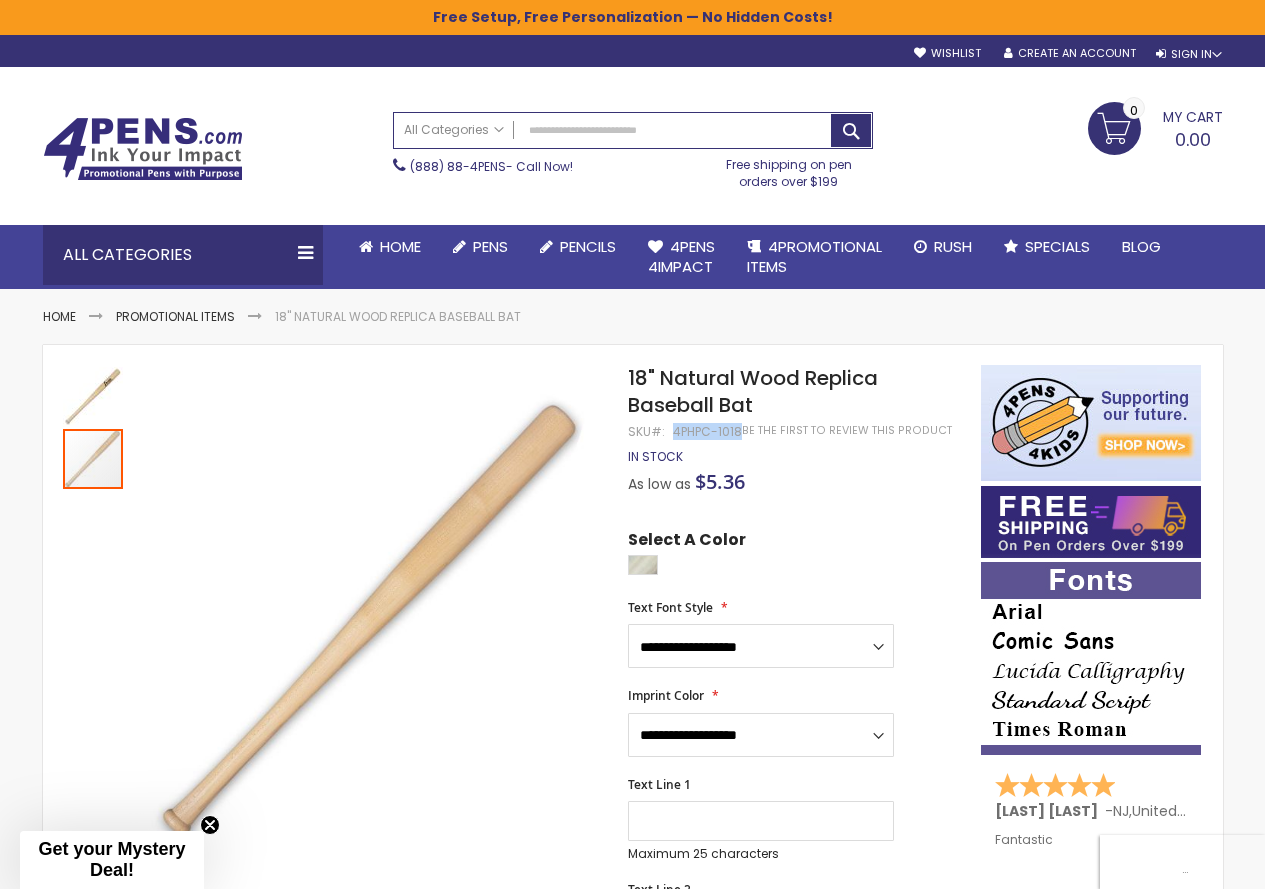 drag, startPoint x: 672, startPoint y: 431, endPoint x: 739, endPoint y: 429, distance: 67.02985 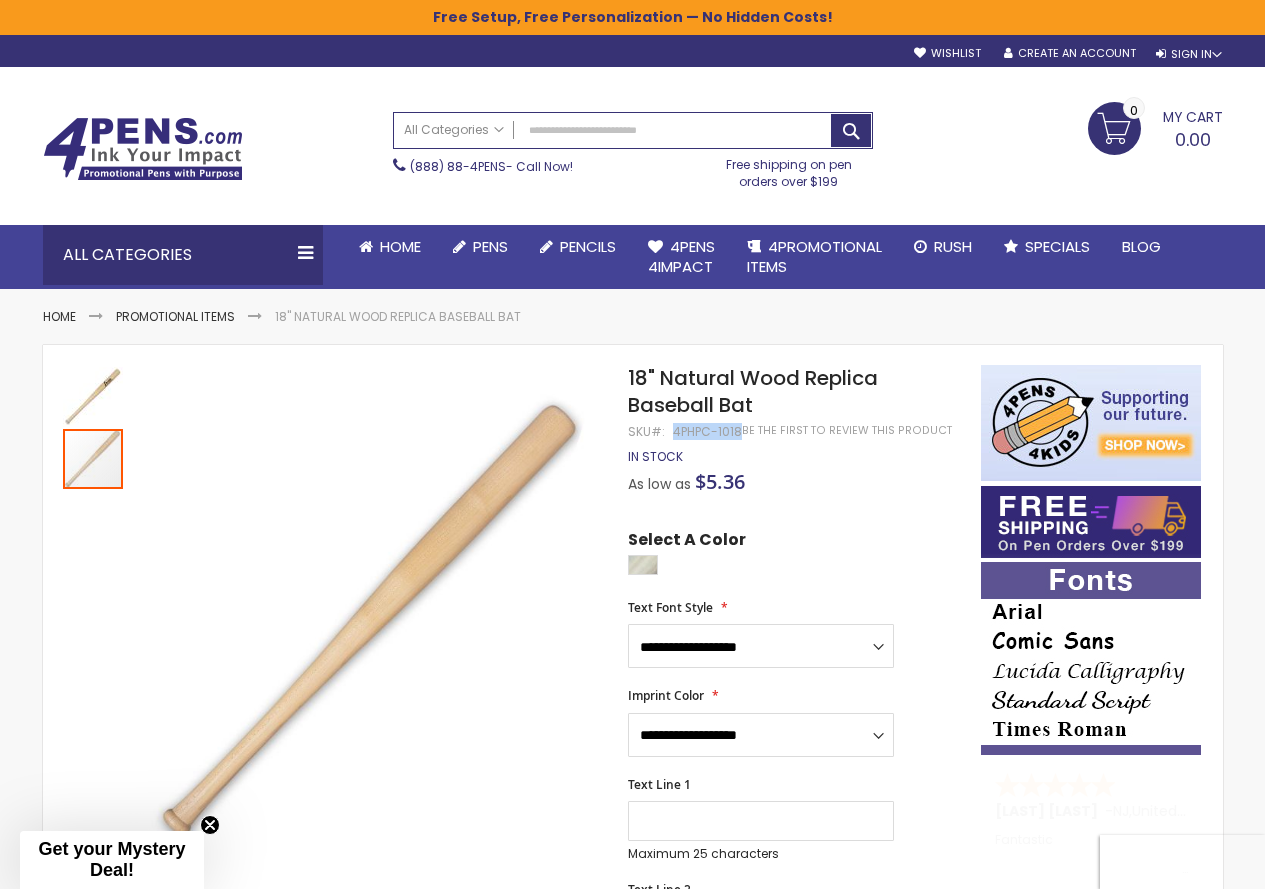 copy on "4PHPC-1018" 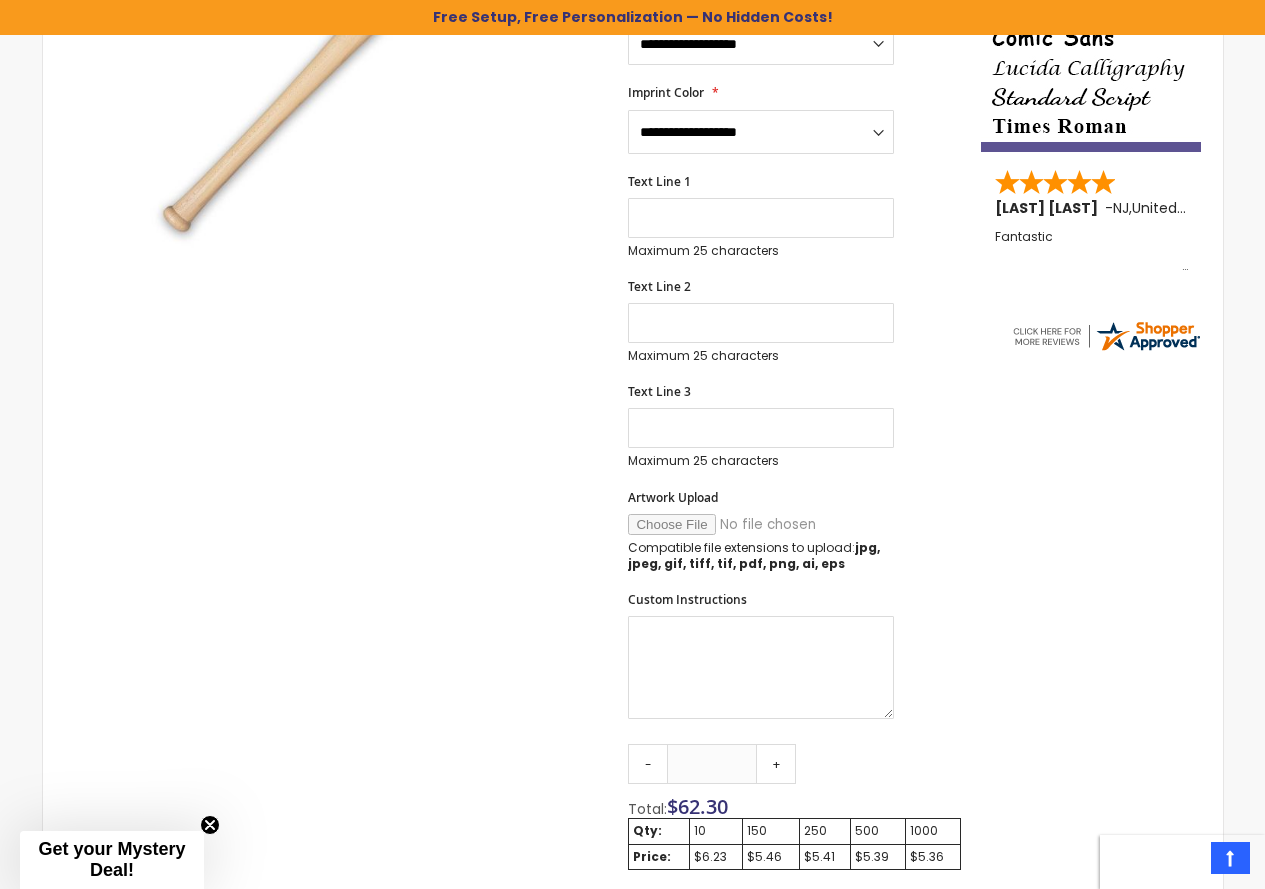 scroll, scrollTop: 200, scrollLeft: 0, axis: vertical 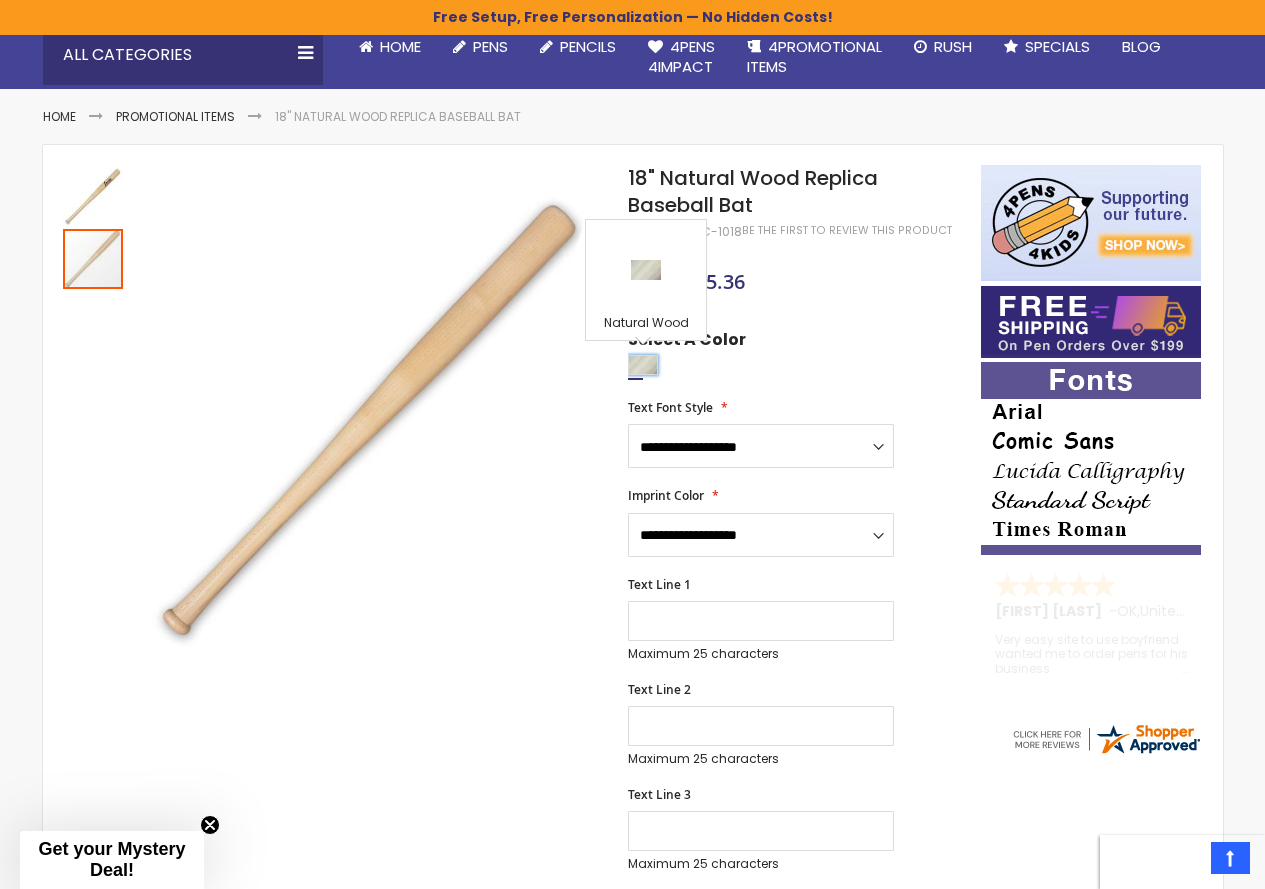click at bounding box center [643, 365] 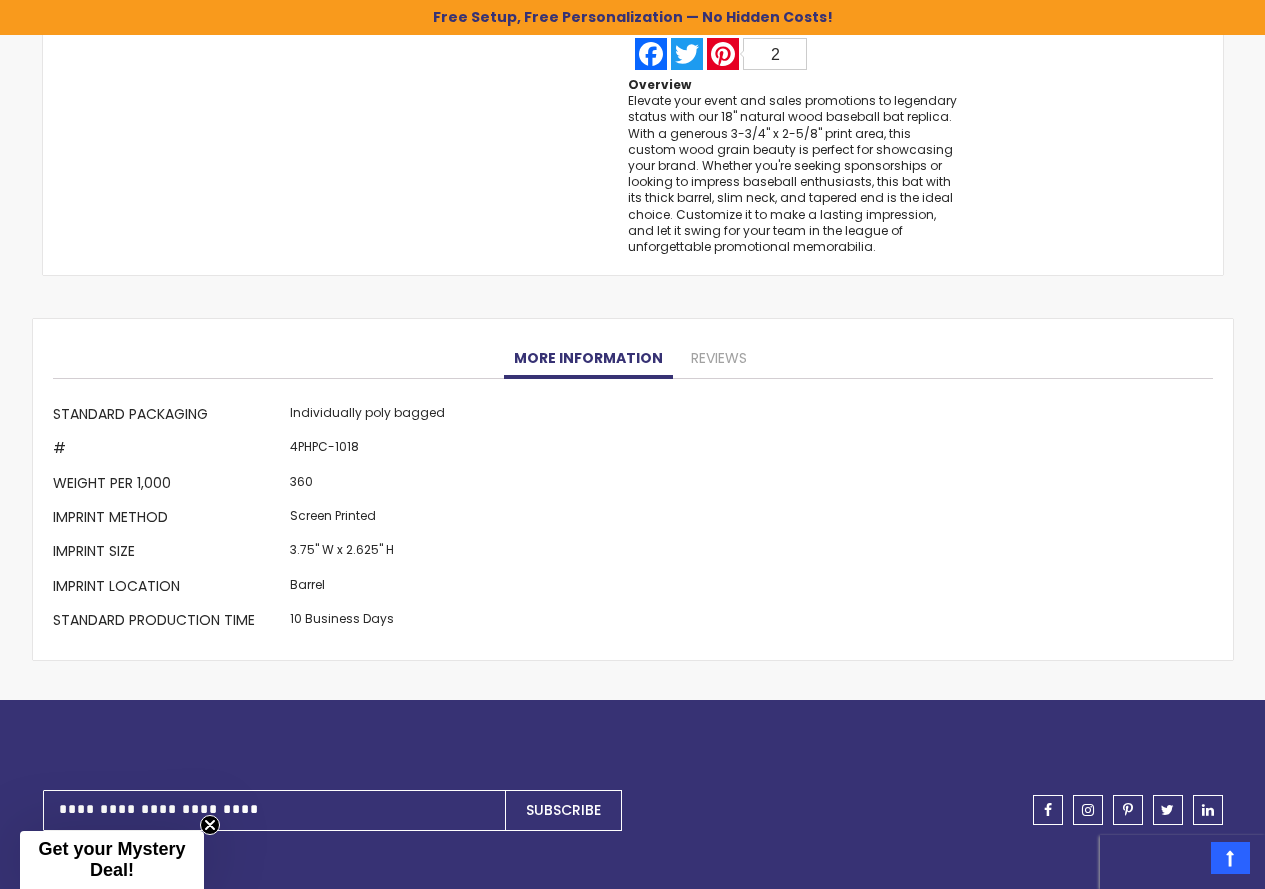 scroll, scrollTop: 1900, scrollLeft: 0, axis: vertical 